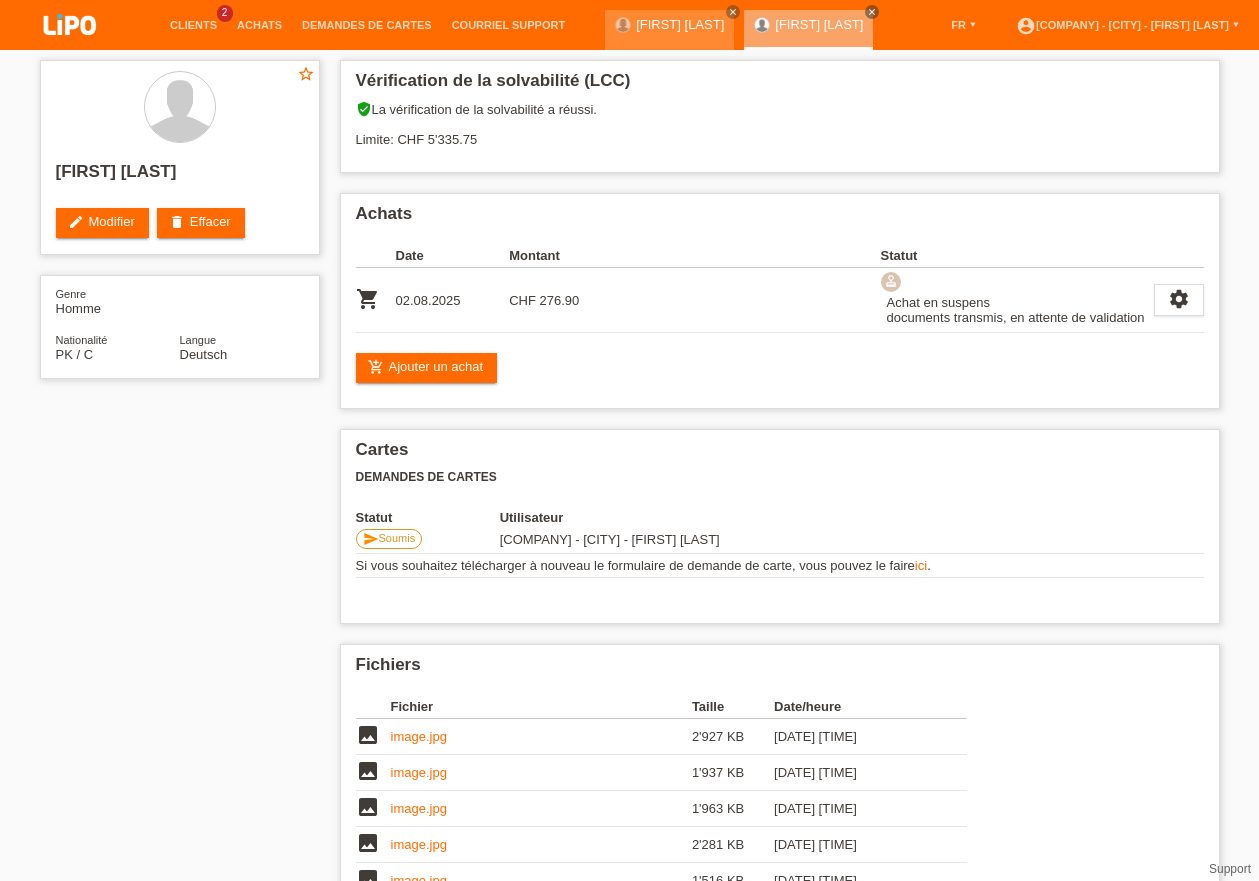 scroll, scrollTop: 0, scrollLeft: 0, axis: both 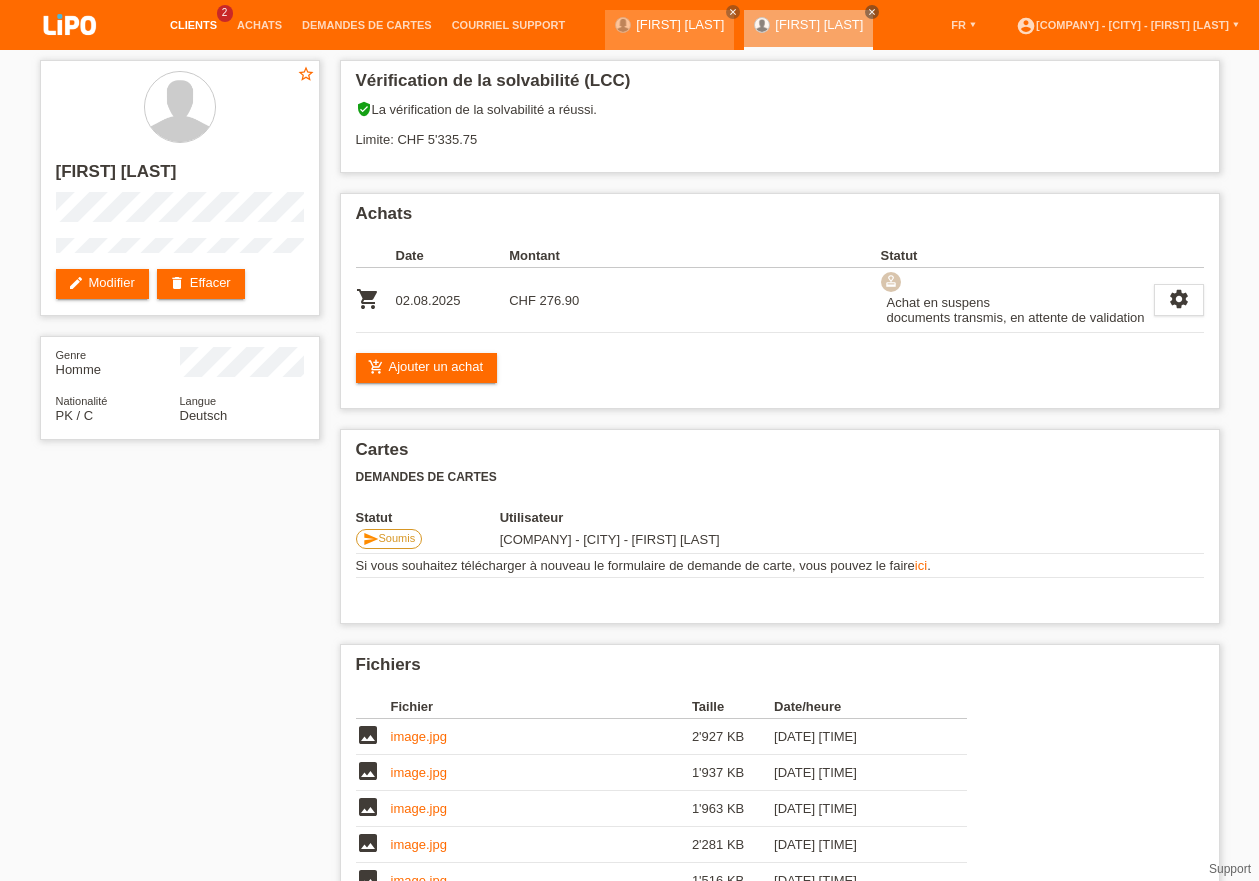 click on "Clients" at bounding box center (193, 25) 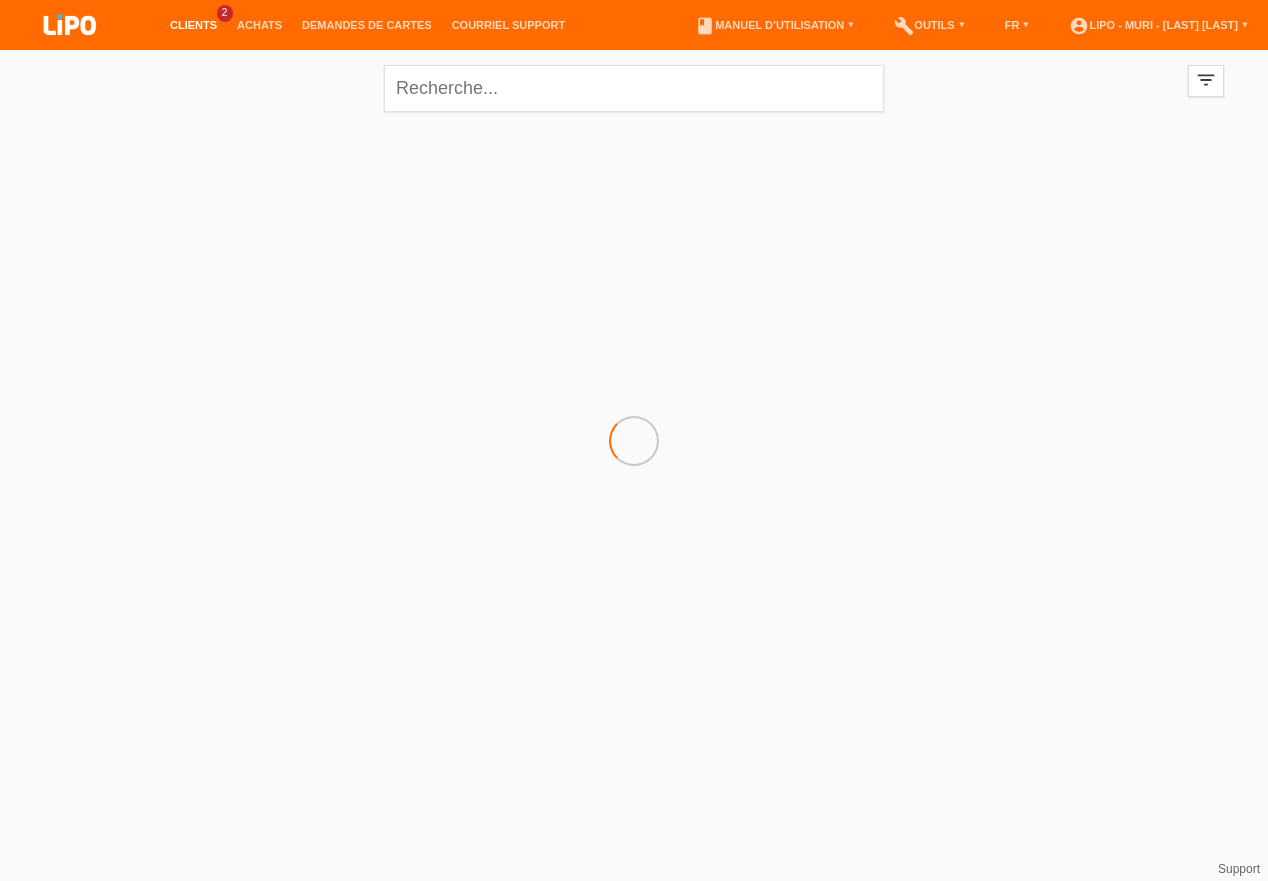 scroll, scrollTop: 0, scrollLeft: 0, axis: both 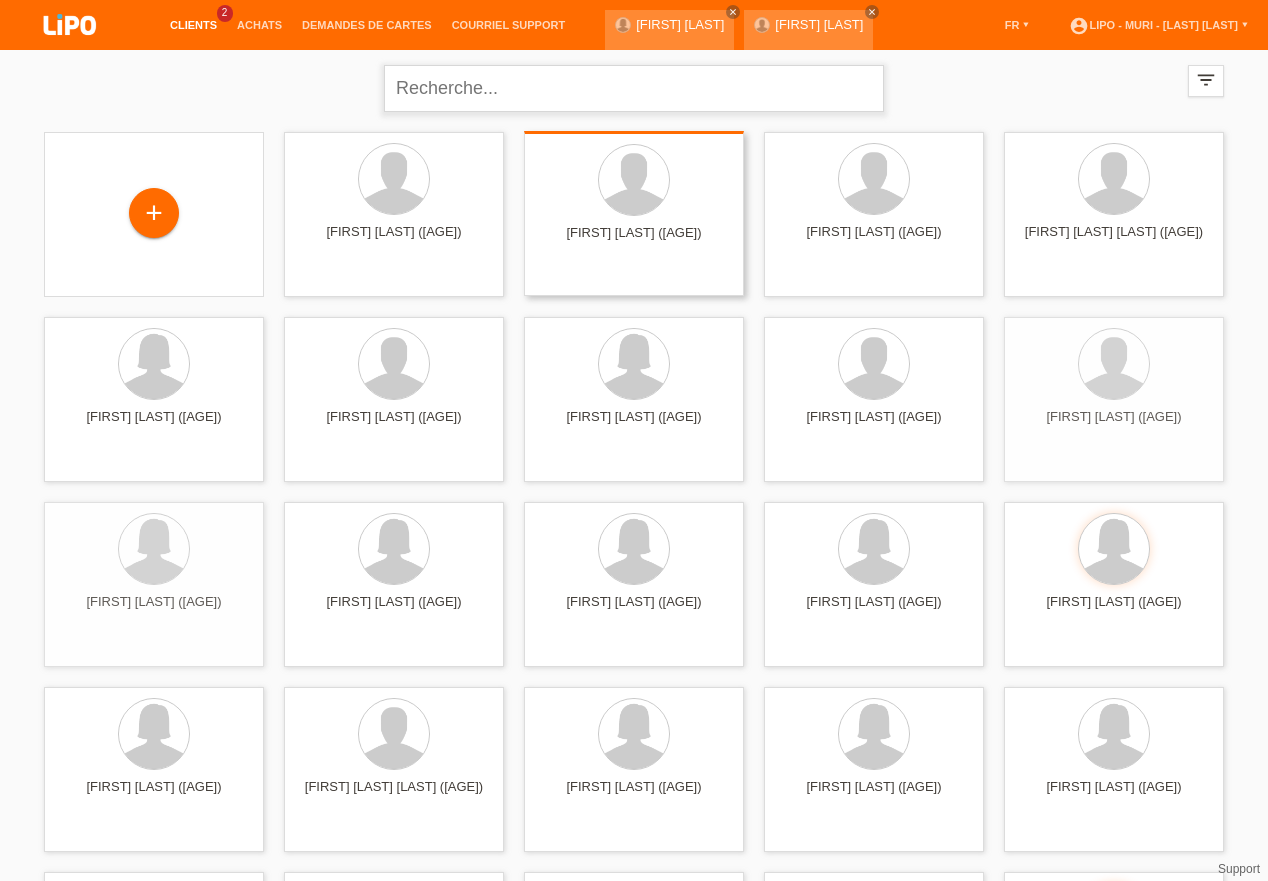 click at bounding box center (634, 88) 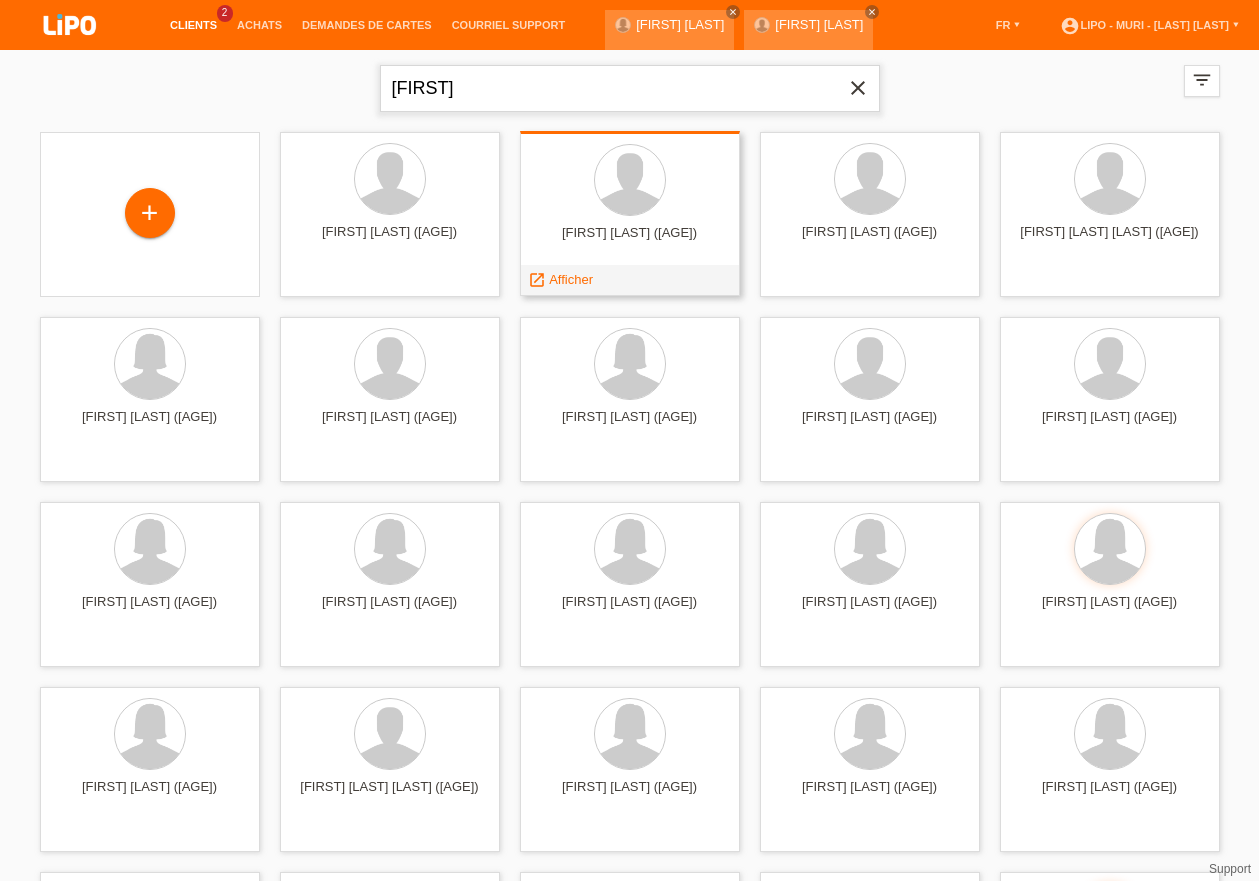 type on "ARAYA" 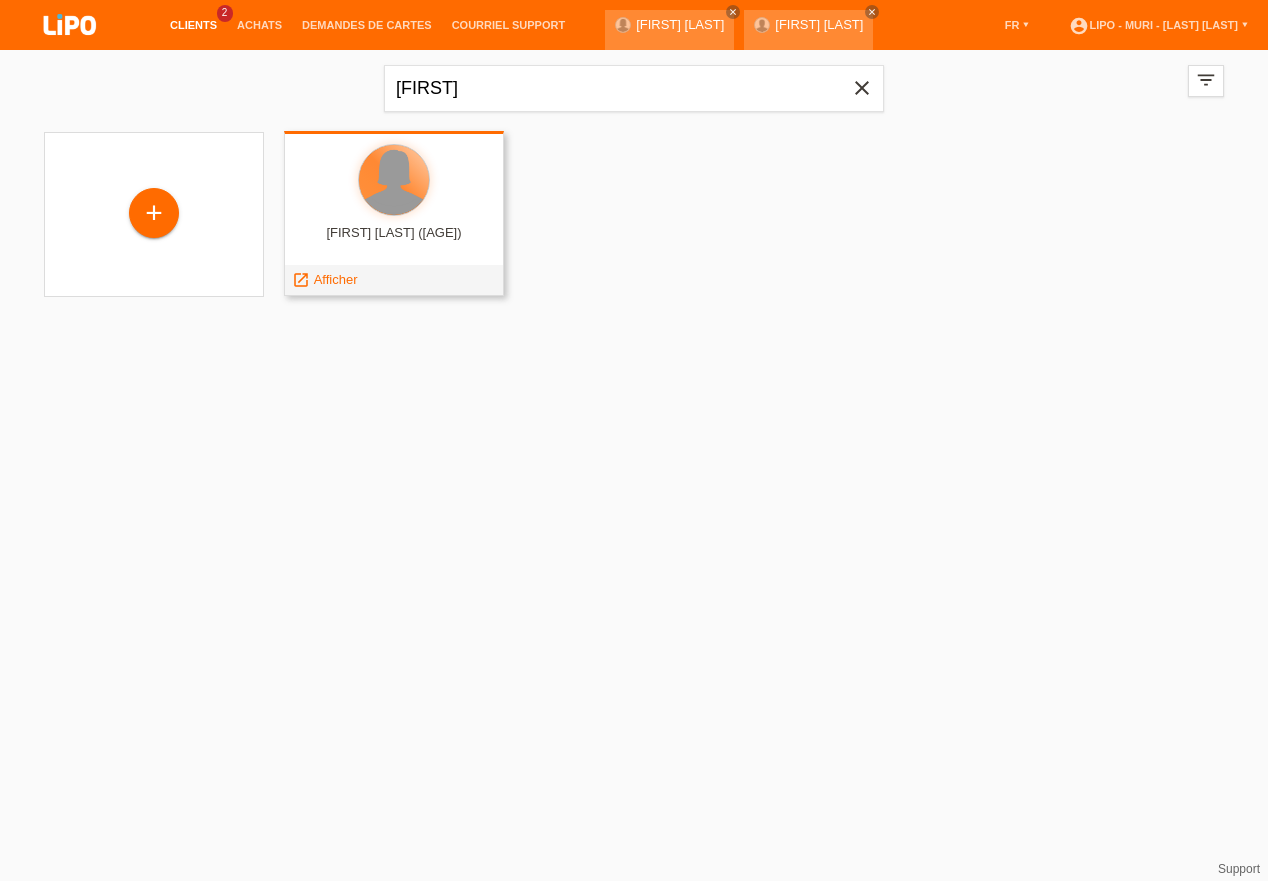click at bounding box center [394, 180] 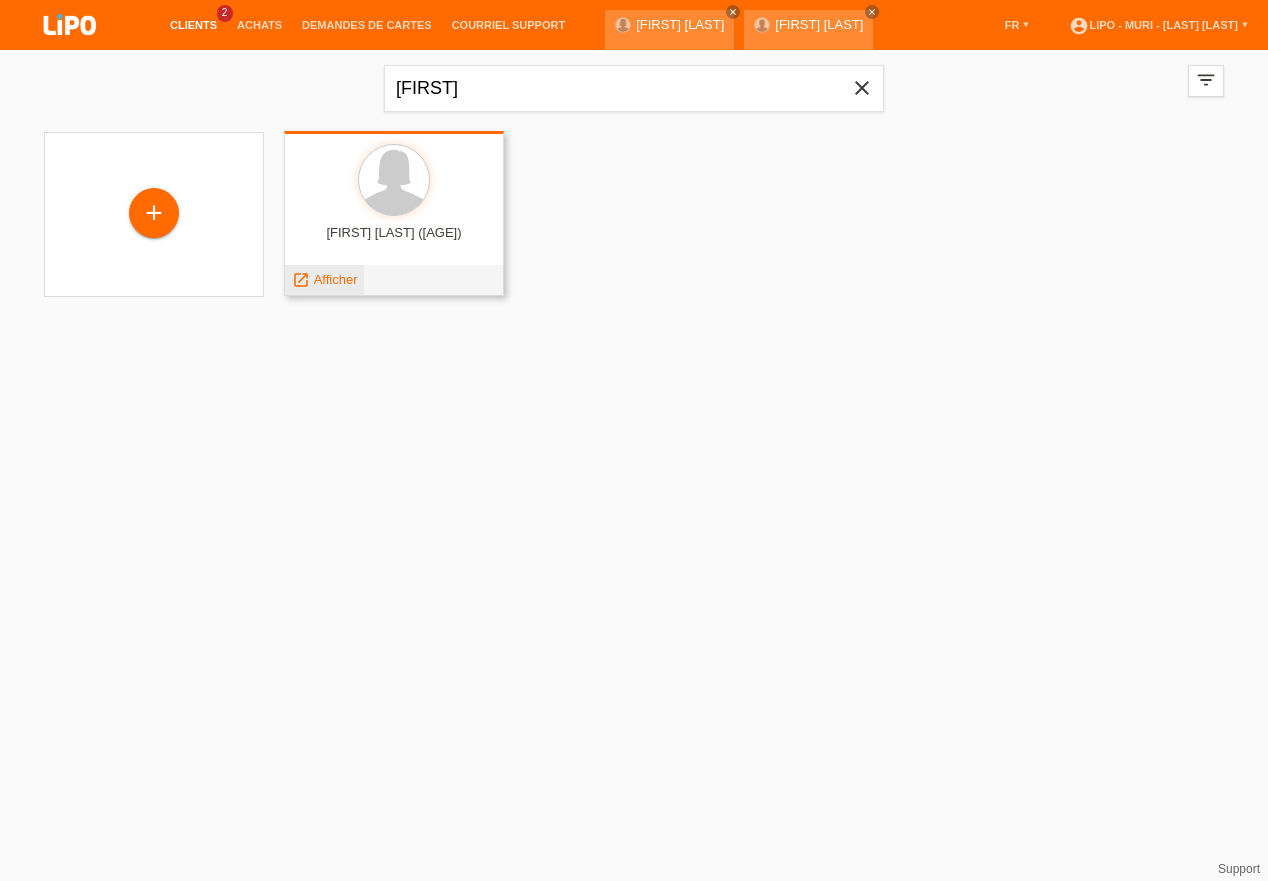 click on "Afficher" at bounding box center (336, 279) 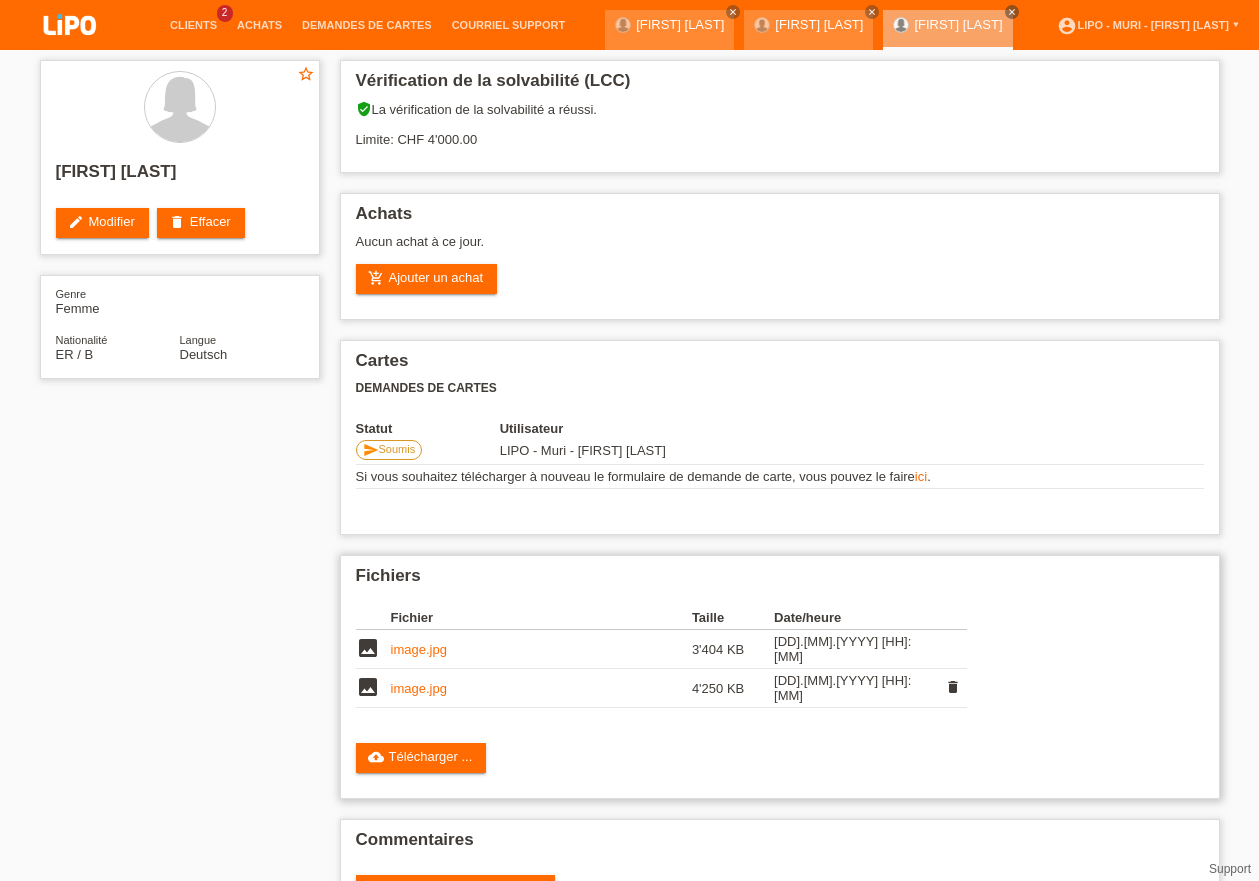 click on "image.jpg" at bounding box center [419, 688] 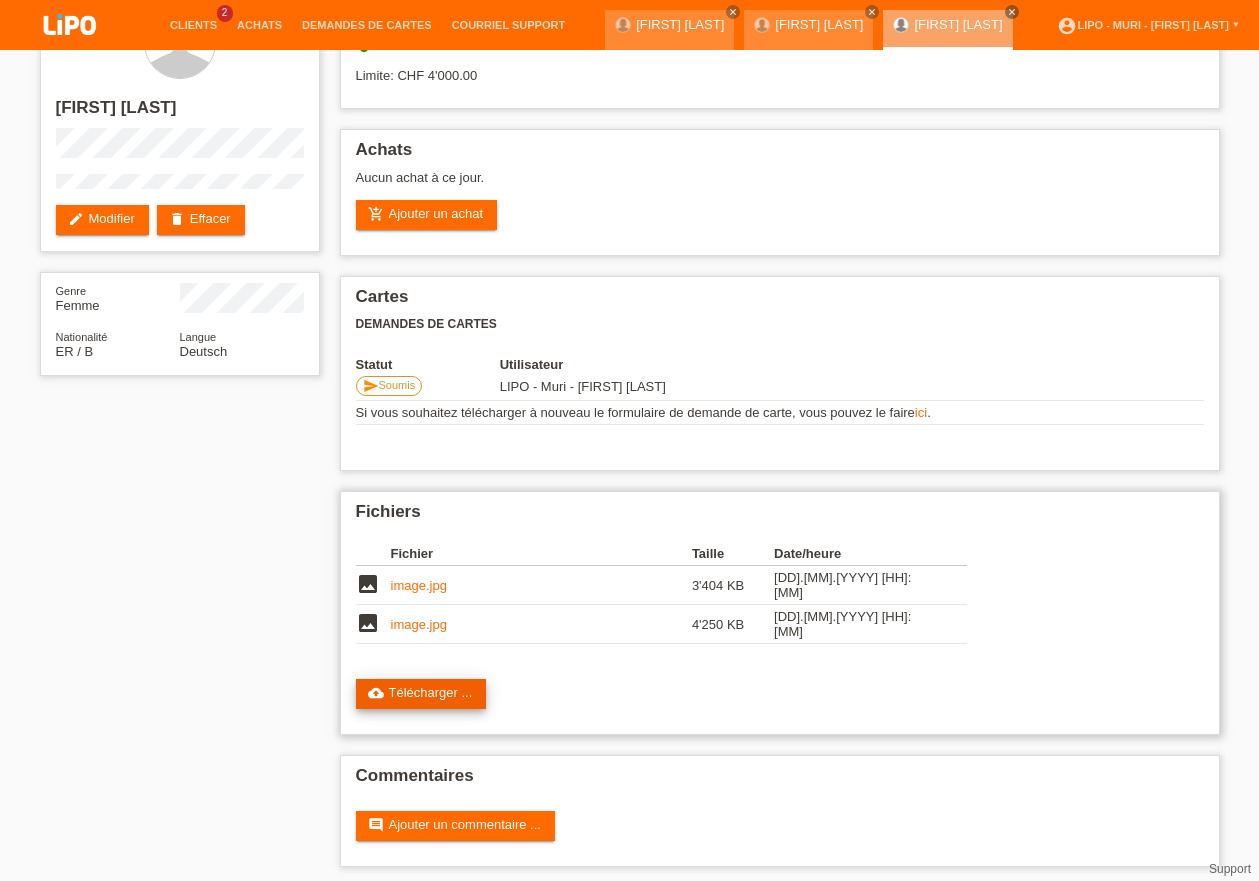 scroll, scrollTop: 64, scrollLeft: 0, axis: vertical 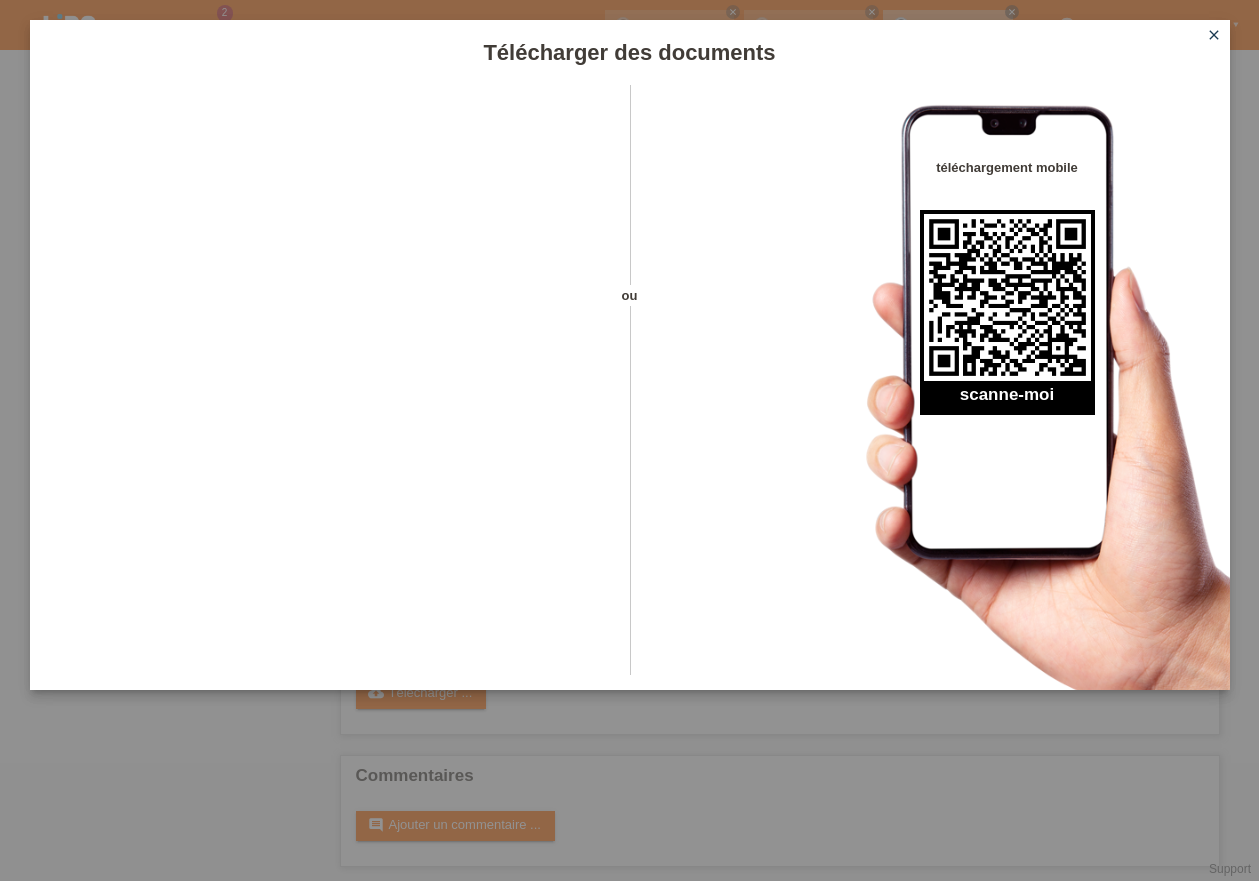 click on "close" at bounding box center (1214, 35) 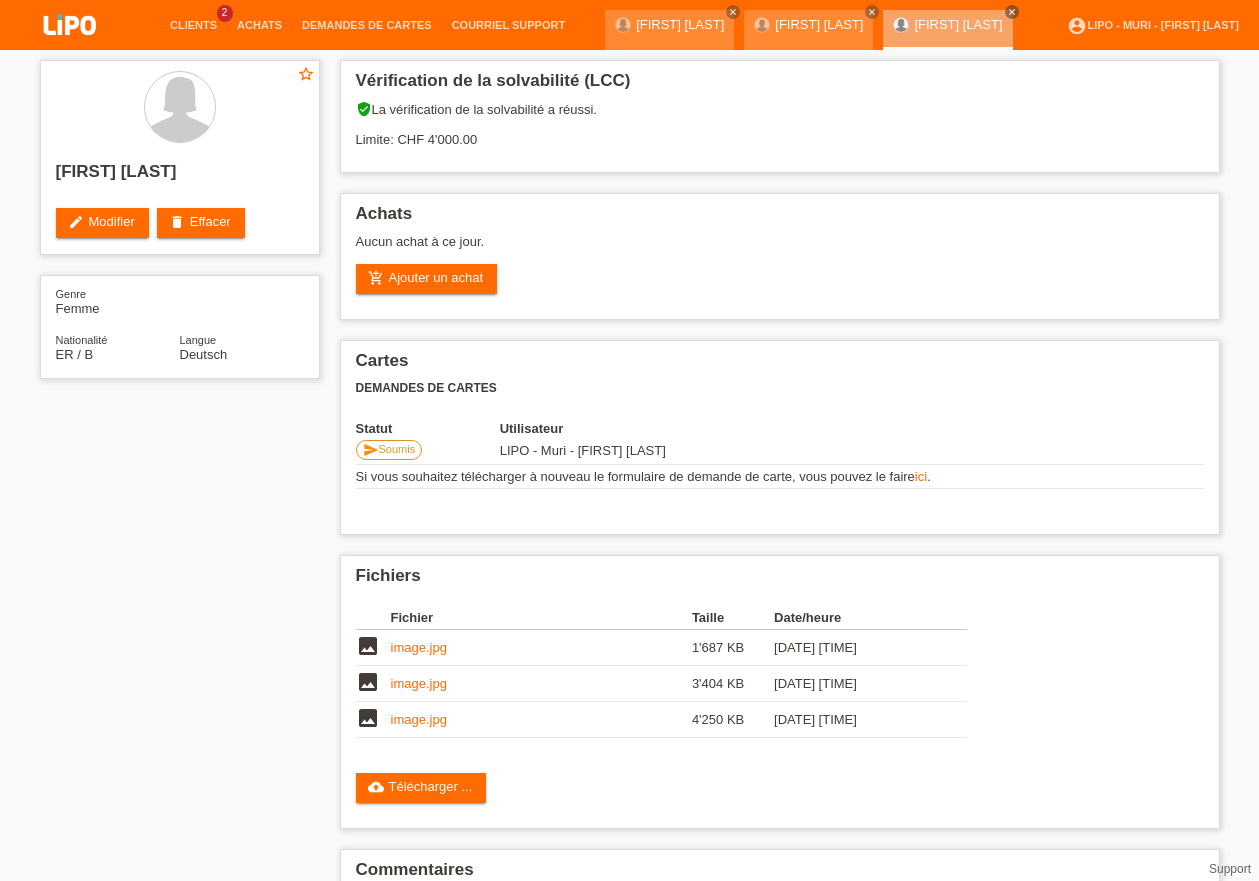 scroll, scrollTop: 100, scrollLeft: 0, axis: vertical 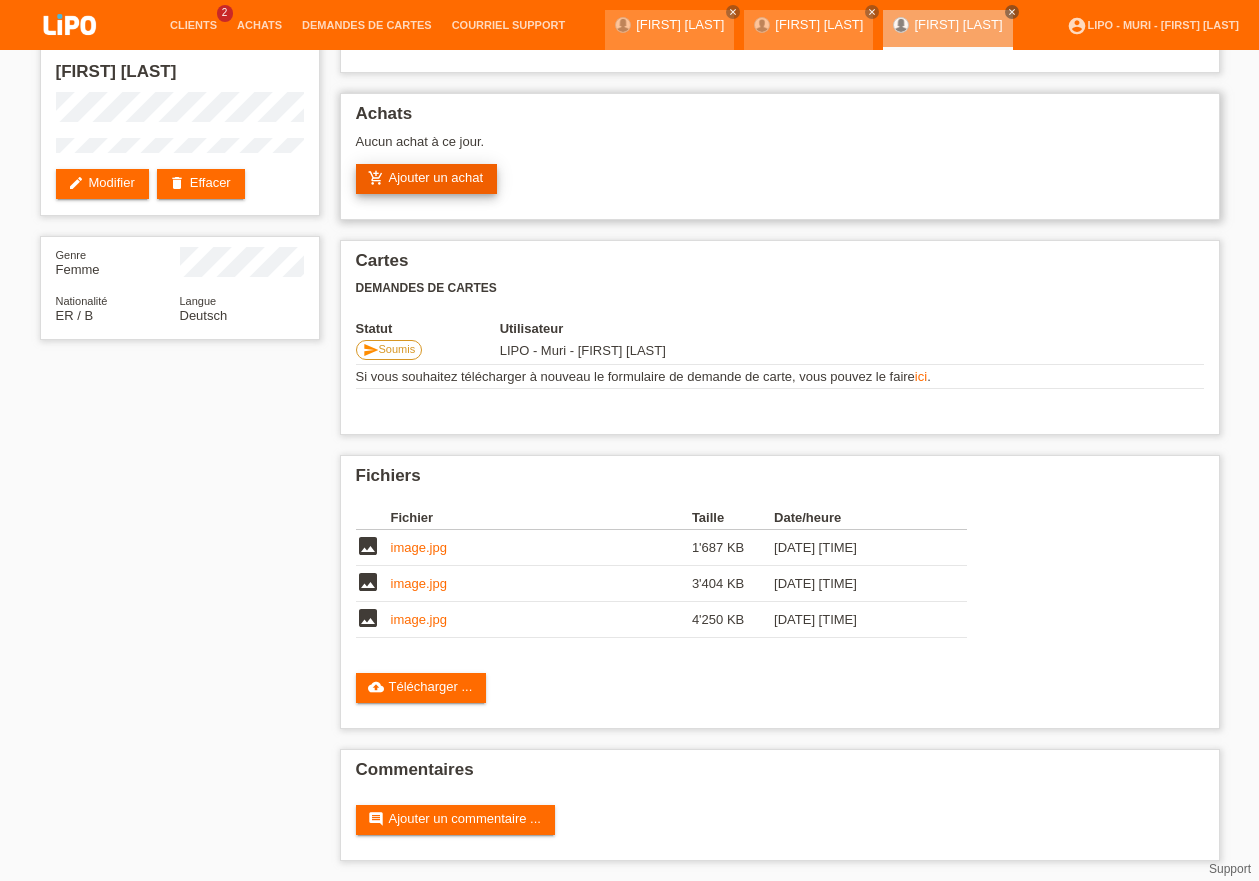 click on "add_shopping_cart  Ajouter un achat" at bounding box center (427, 179) 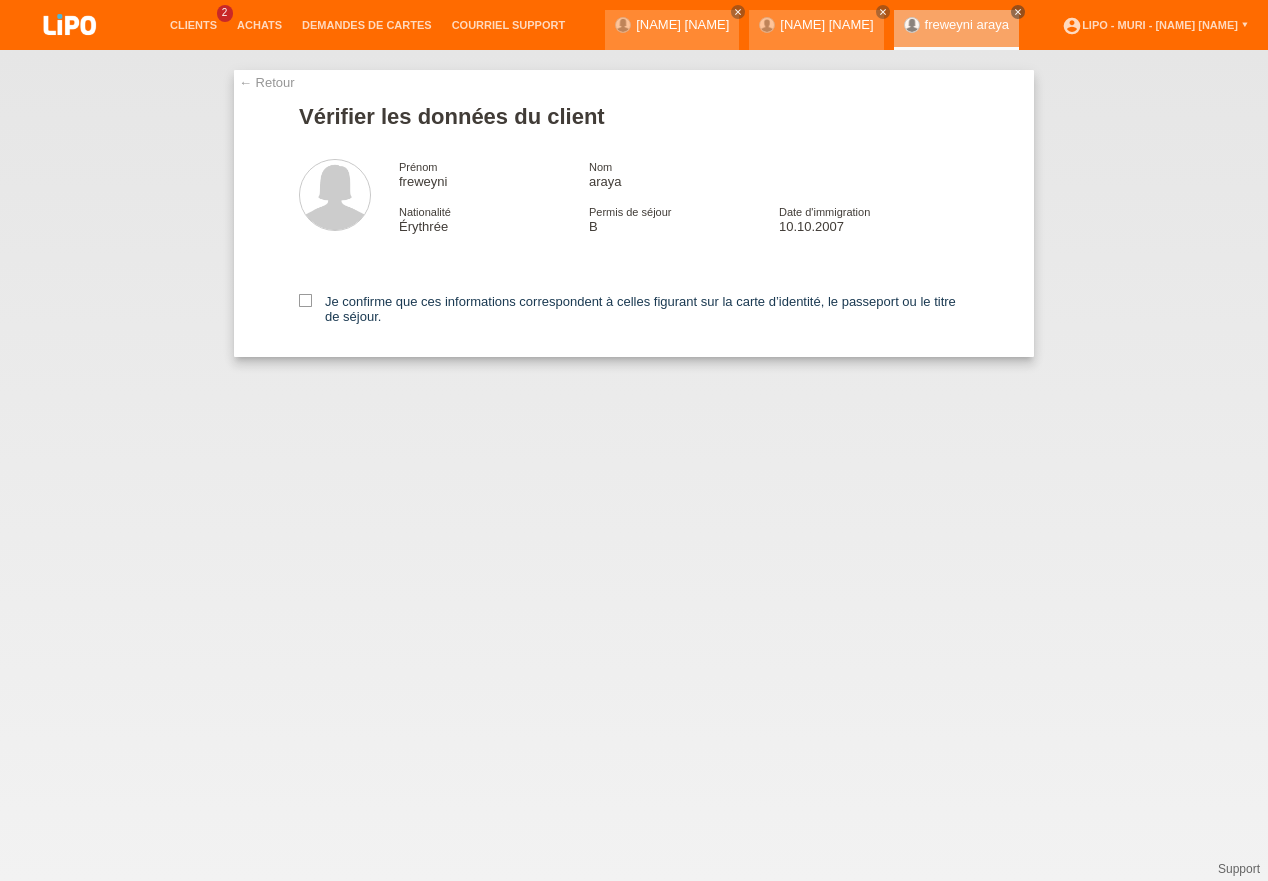 scroll, scrollTop: 0, scrollLeft: 0, axis: both 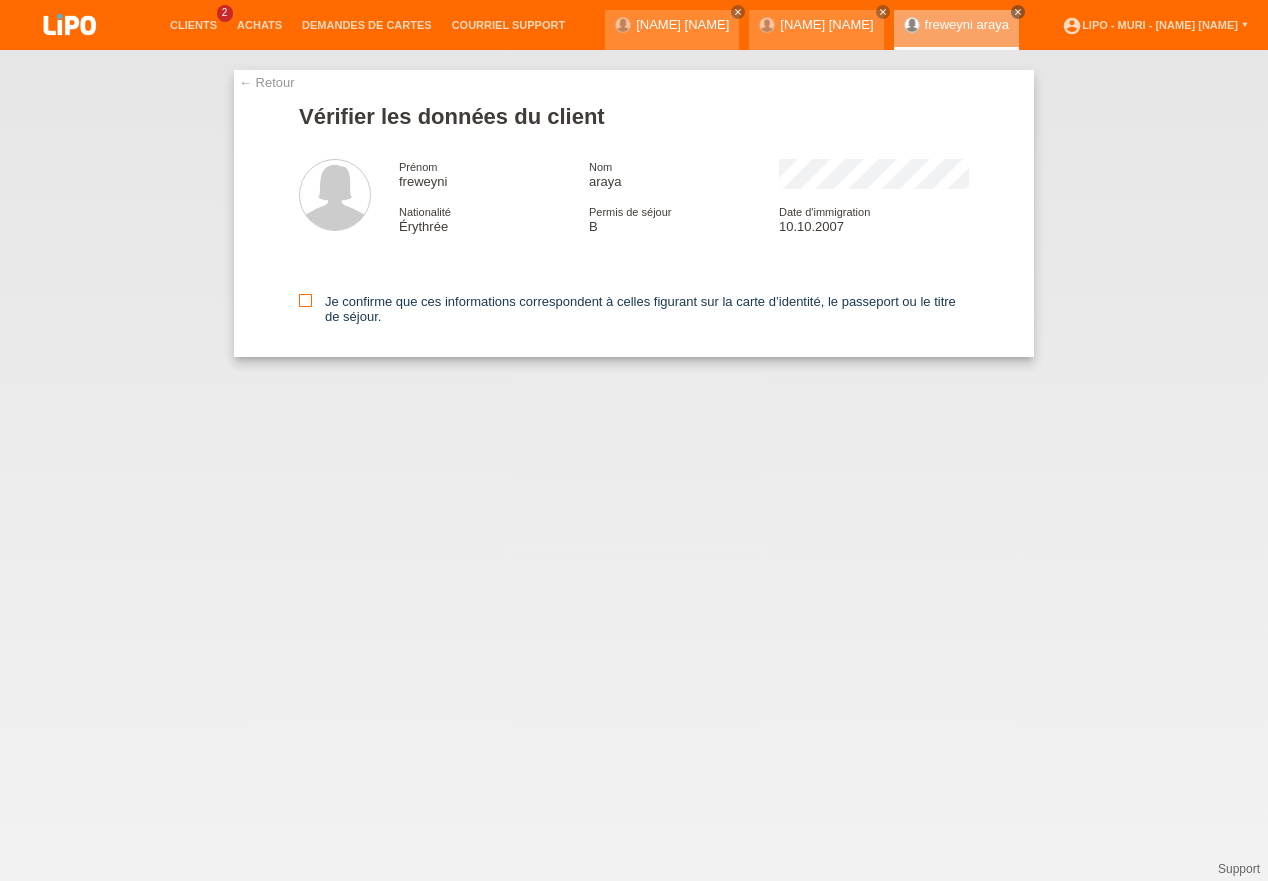 click at bounding box center (305, 300) 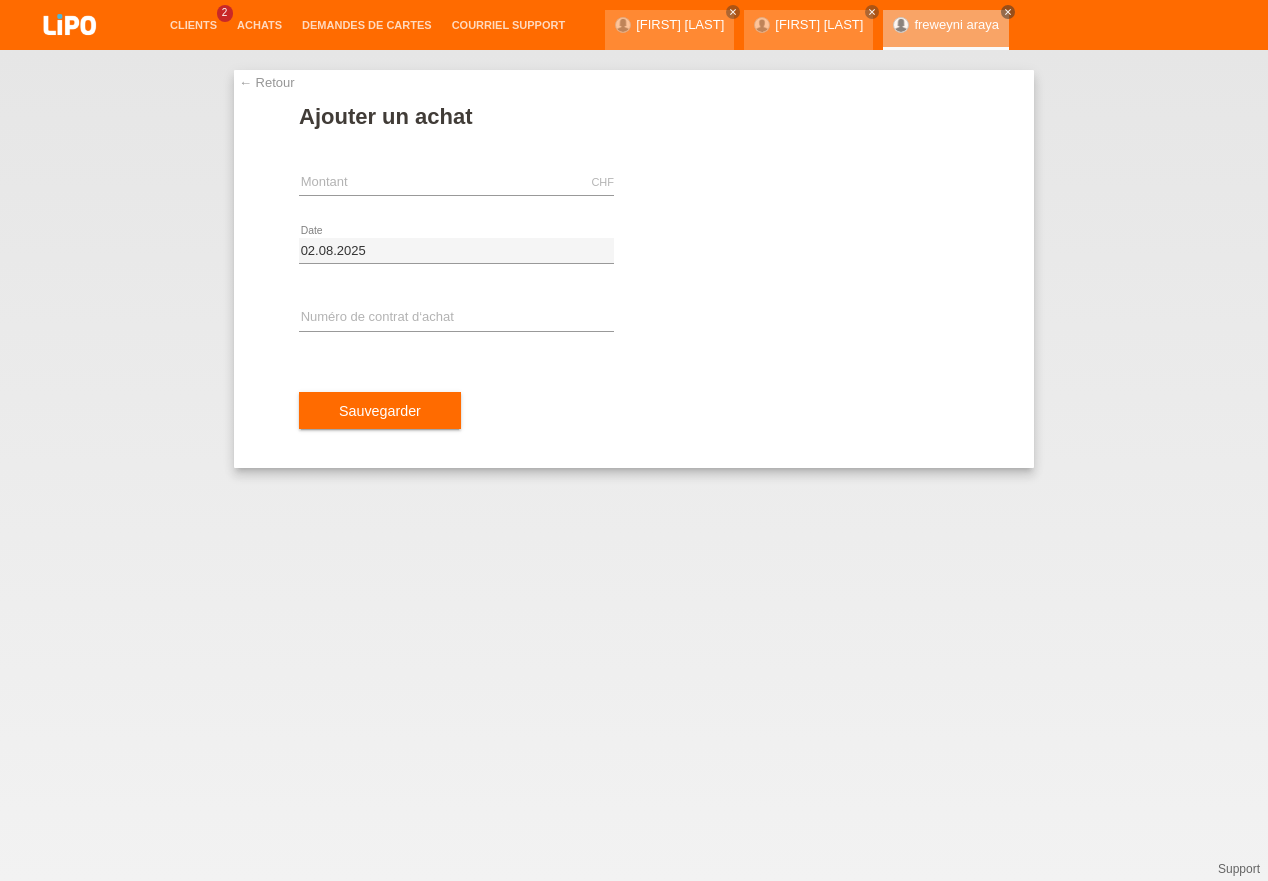 scroll, scrollTop: 0, scrollLeft: 0, axis: both 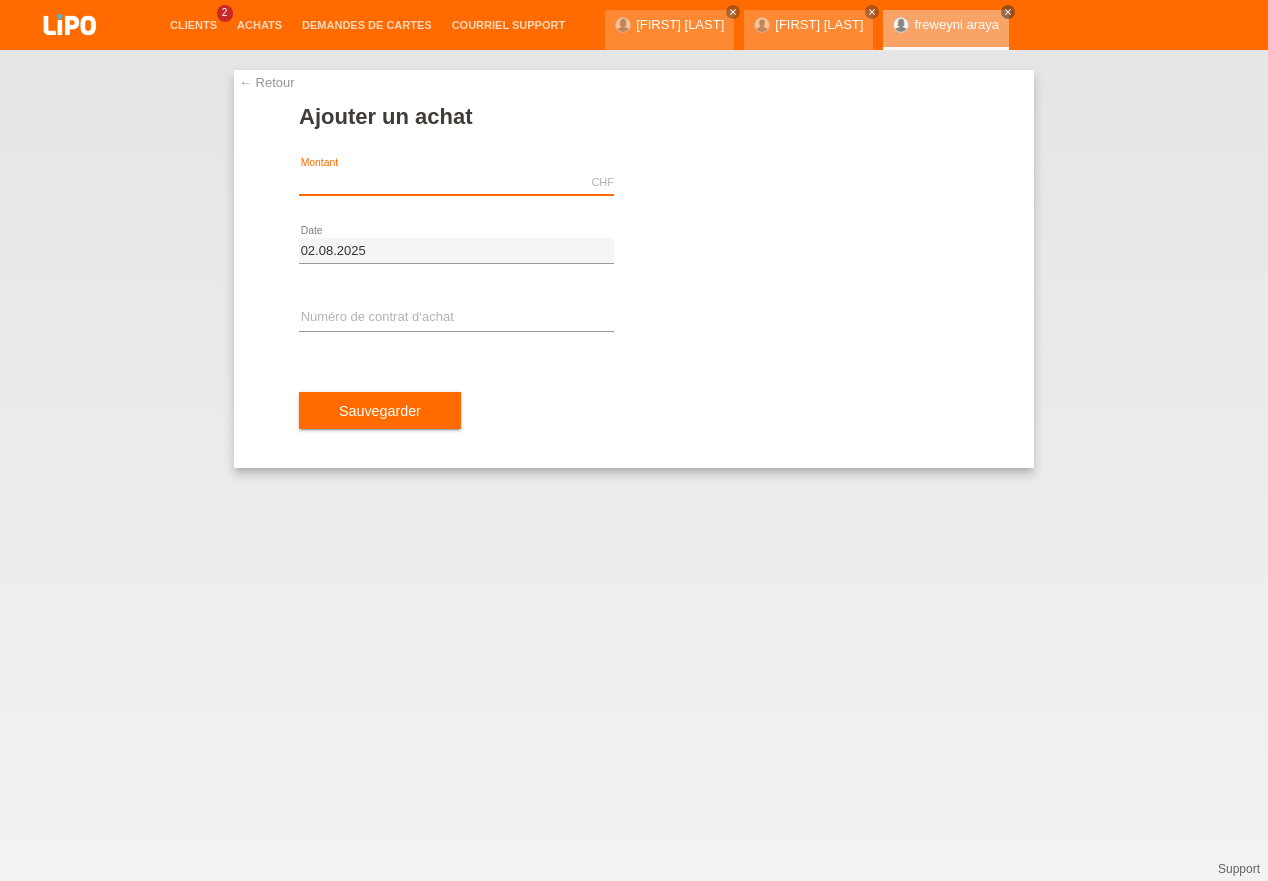 click at bounding box center (456, 182) 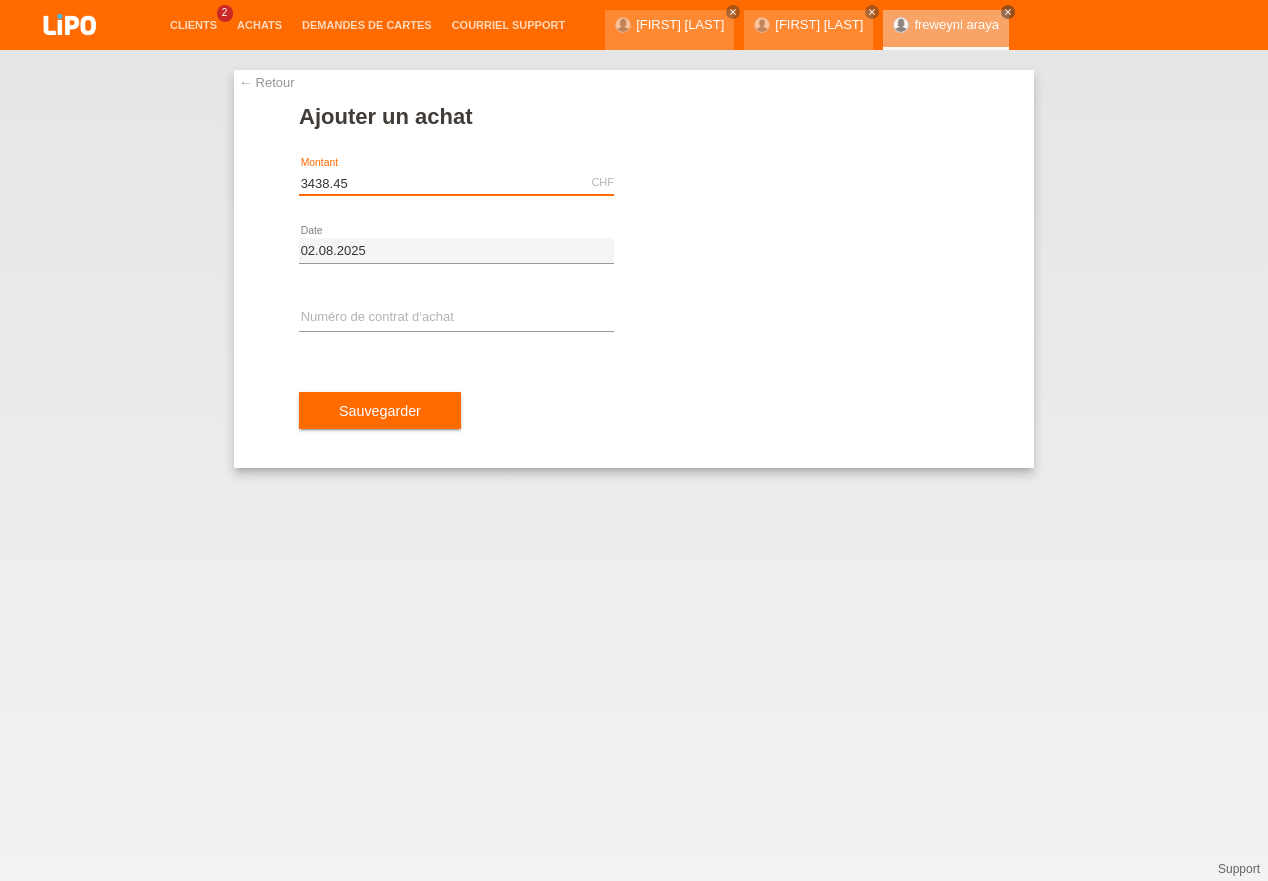 type on "3438.45" 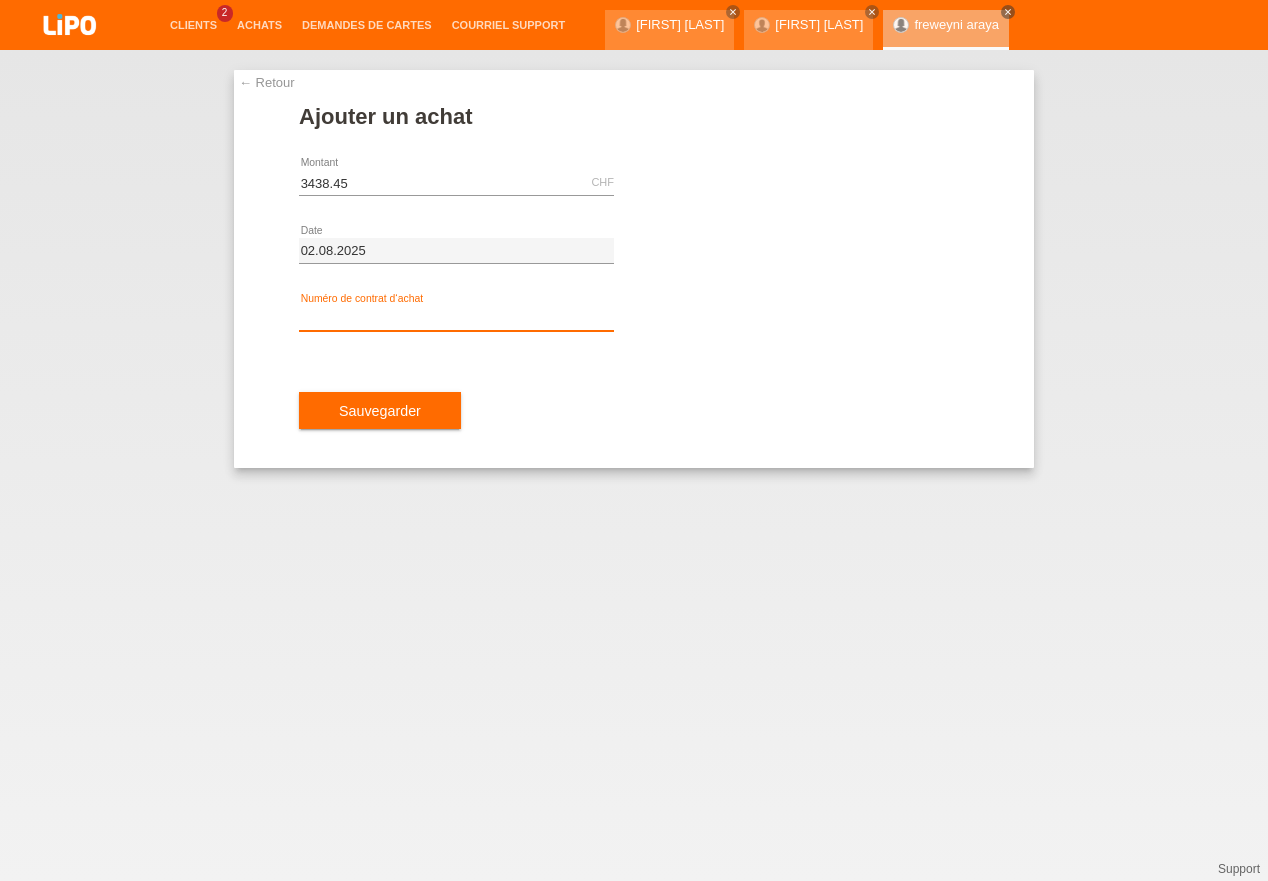 click at bounding box center (456, 318) 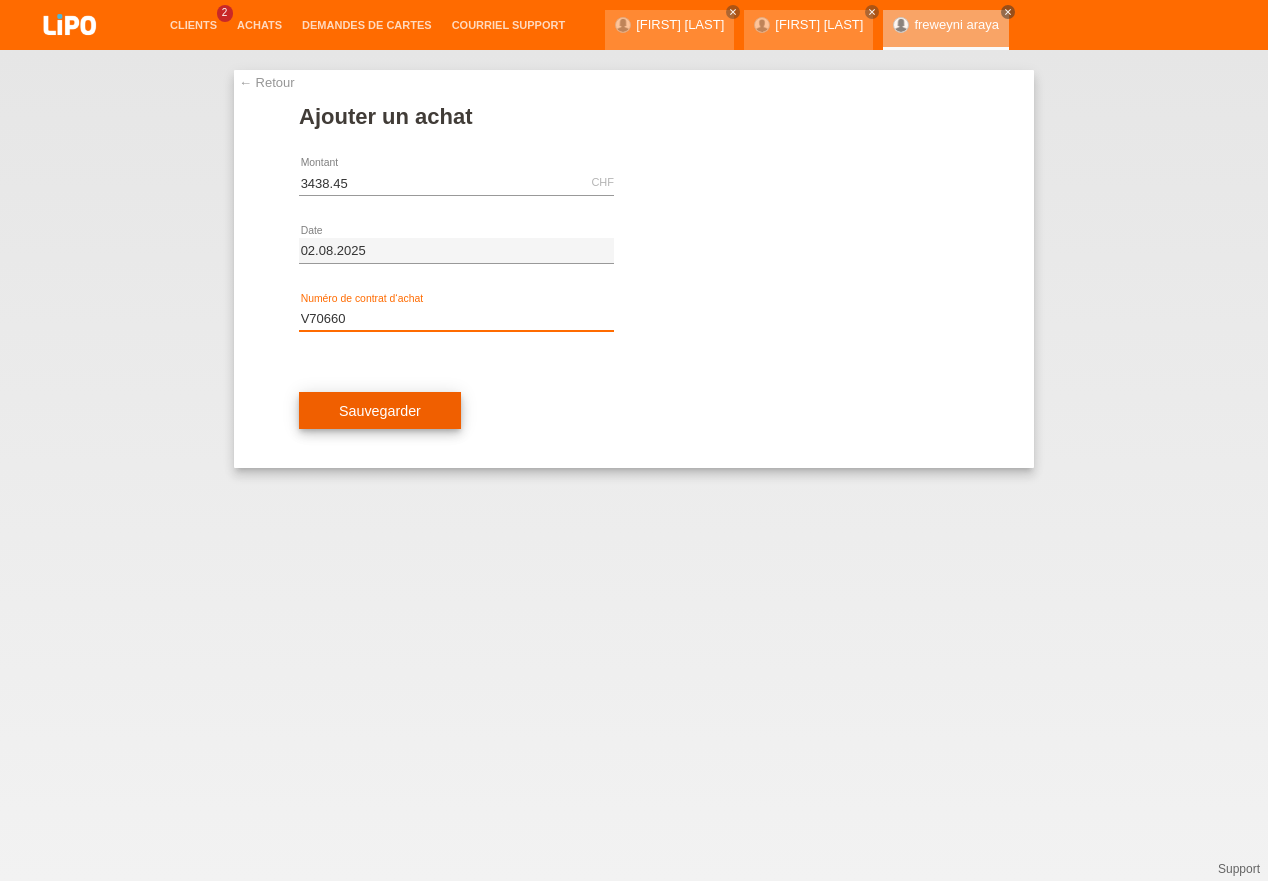 type on "V70660" 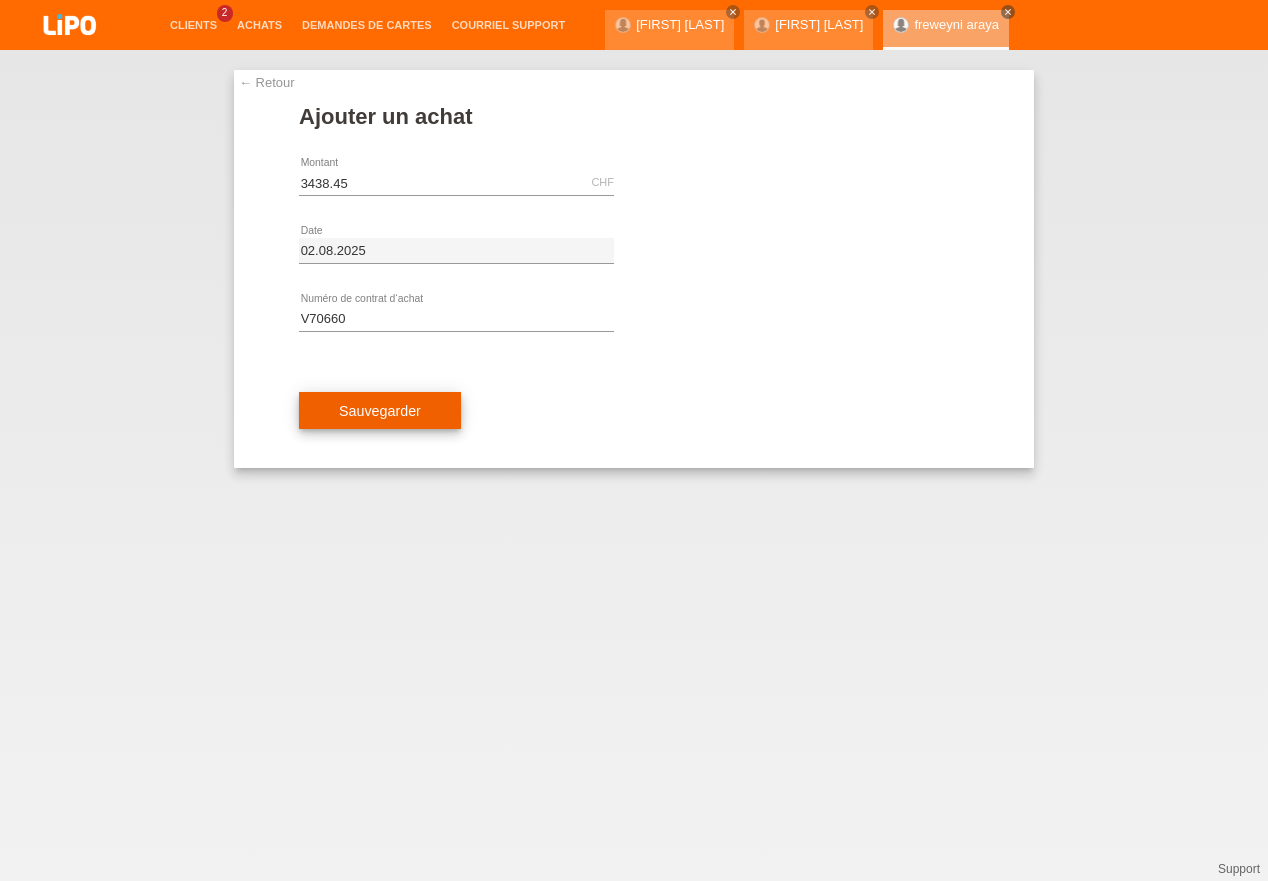 click on "Sauvegarder" at bounding box center [380, 411] 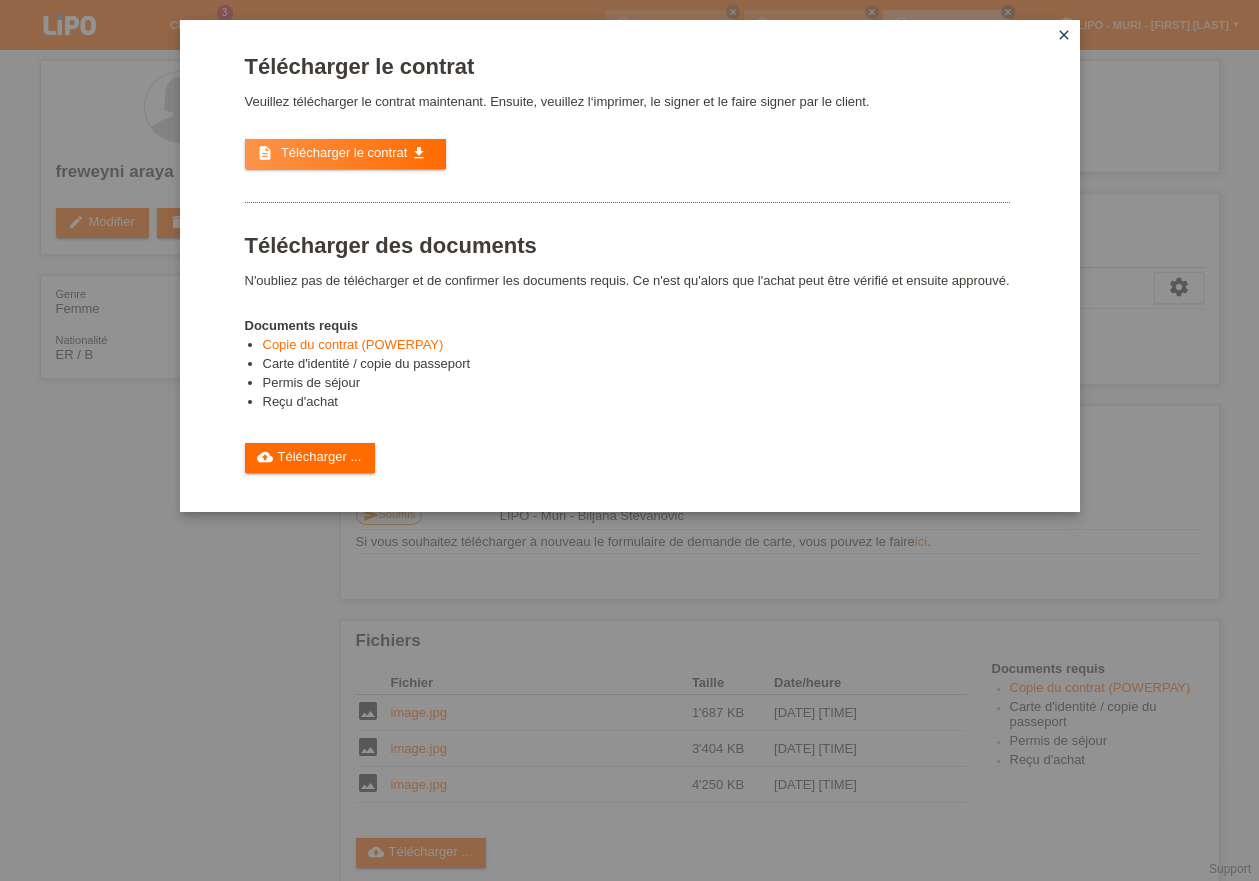 scroll, scrollTop: 0, scrollLeft: 0, axis: both 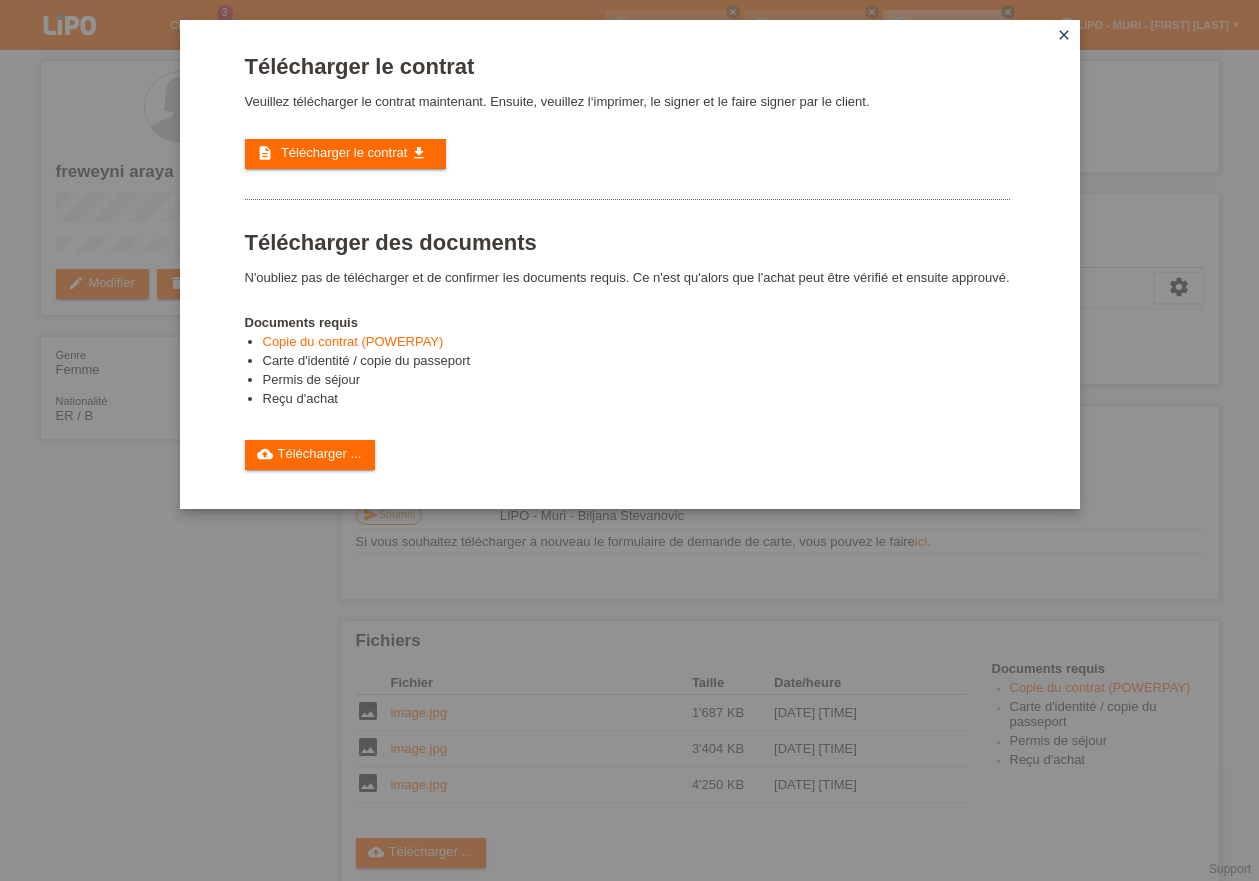 click on "Télécharger le contrat
Veuillez télécharger le contrat maintenant. Ensuite, veuillez l‘imprimer, le signer et le faire signer par le client.
description   Télécharger le contrat   get_app
Télécharger des documents" at bounding box center [629, 440] 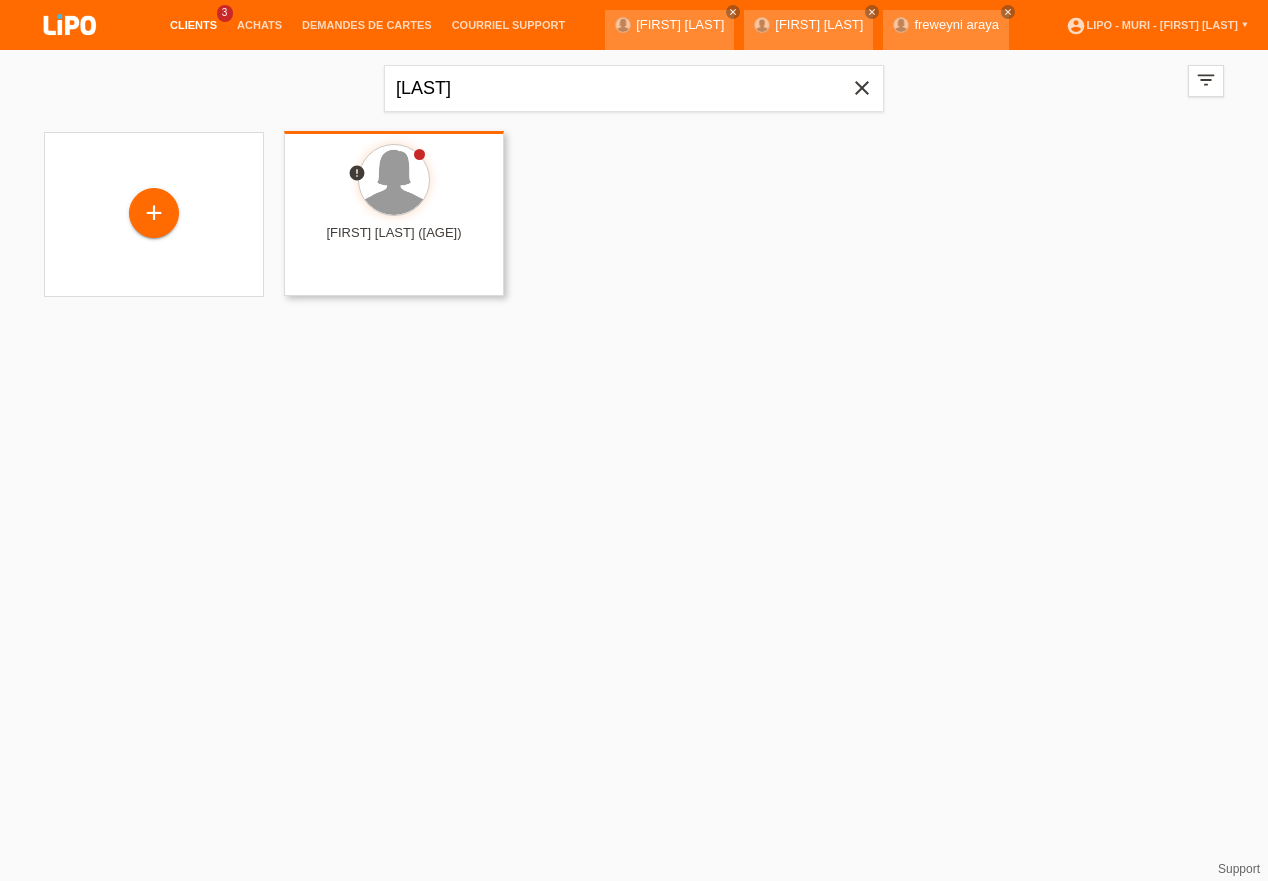 scroll, scrollTop: 0, scrollLeft: 0, axis: both 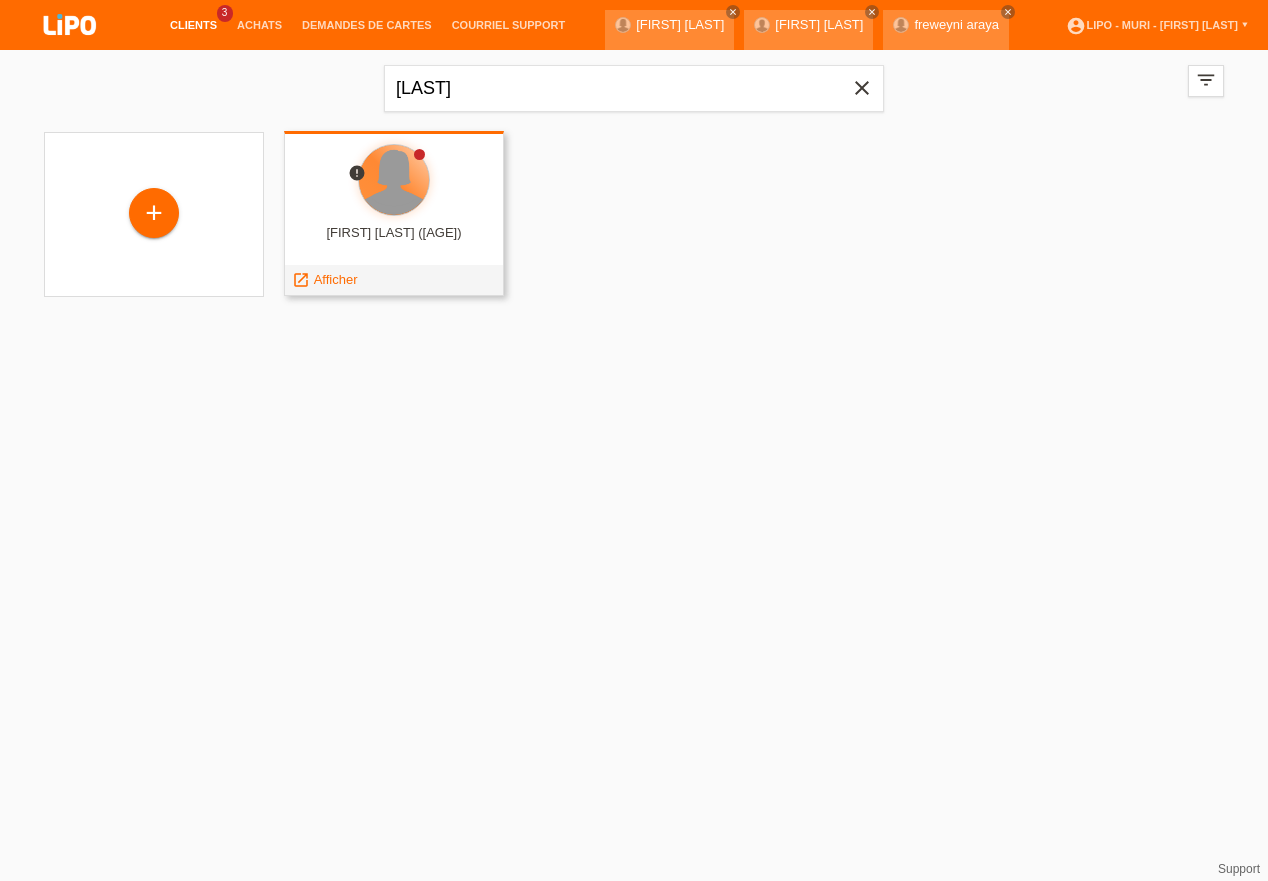 click at bounding box center (394, 180) 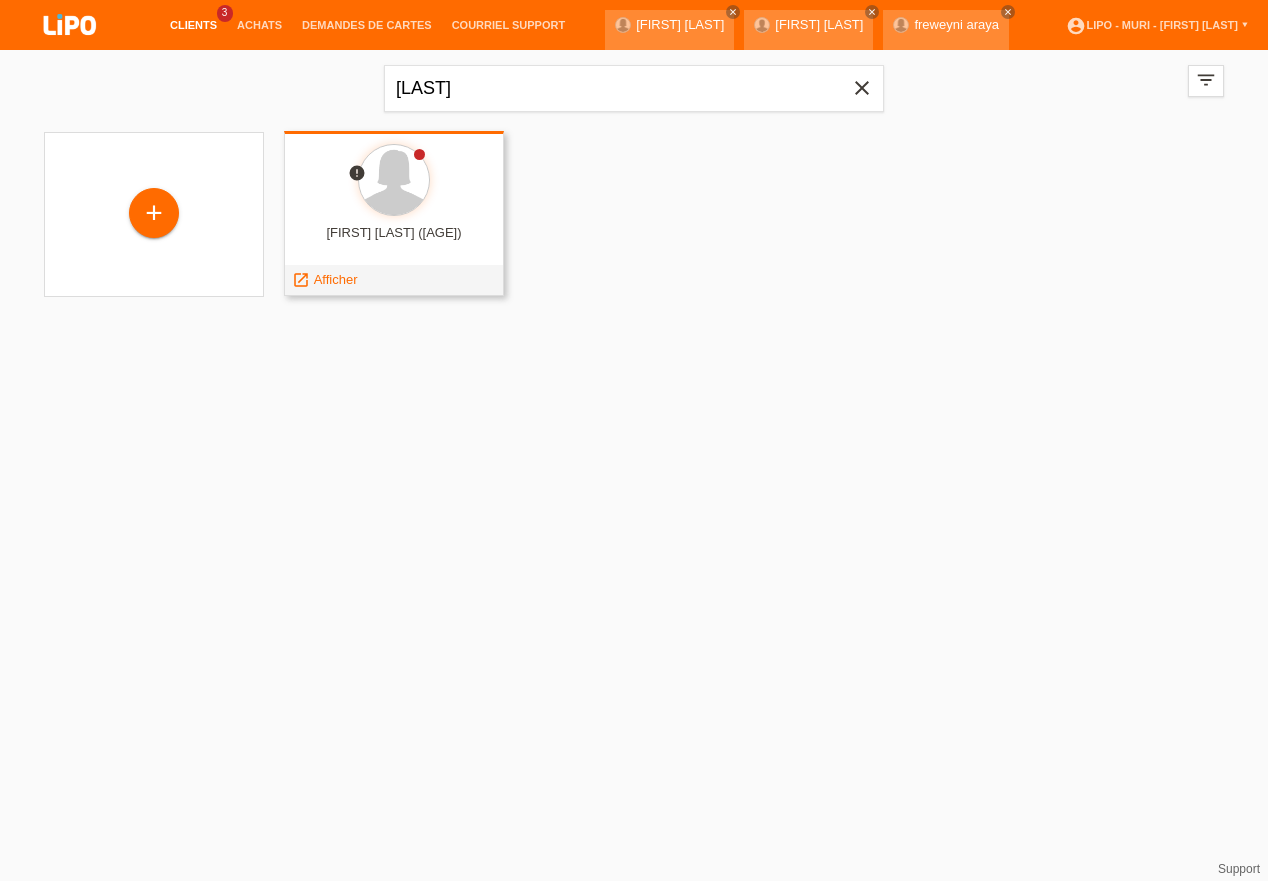 click on "freweyni araya (45)" at bounding box center (394, 241) 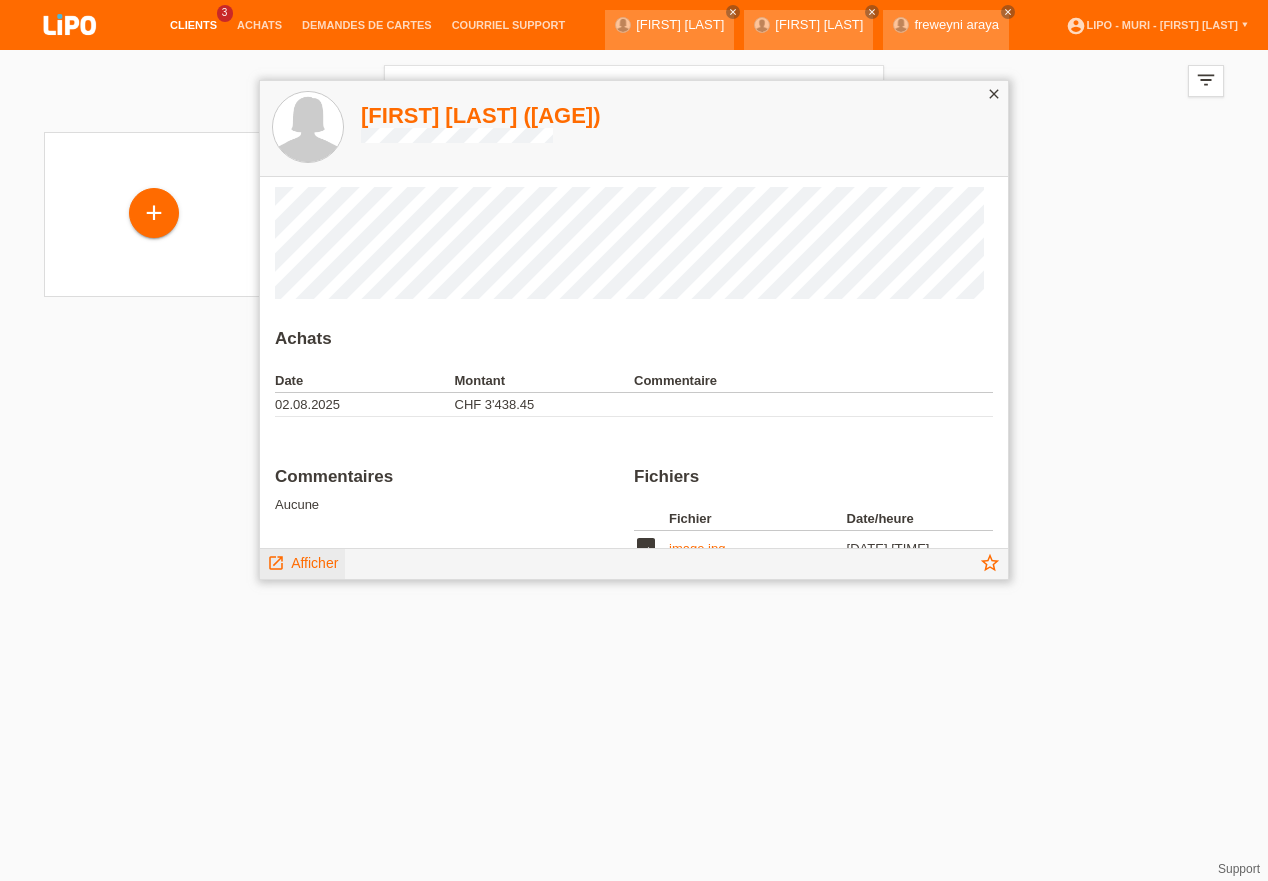 click on "Afficher" at bounding box center [314, 563] 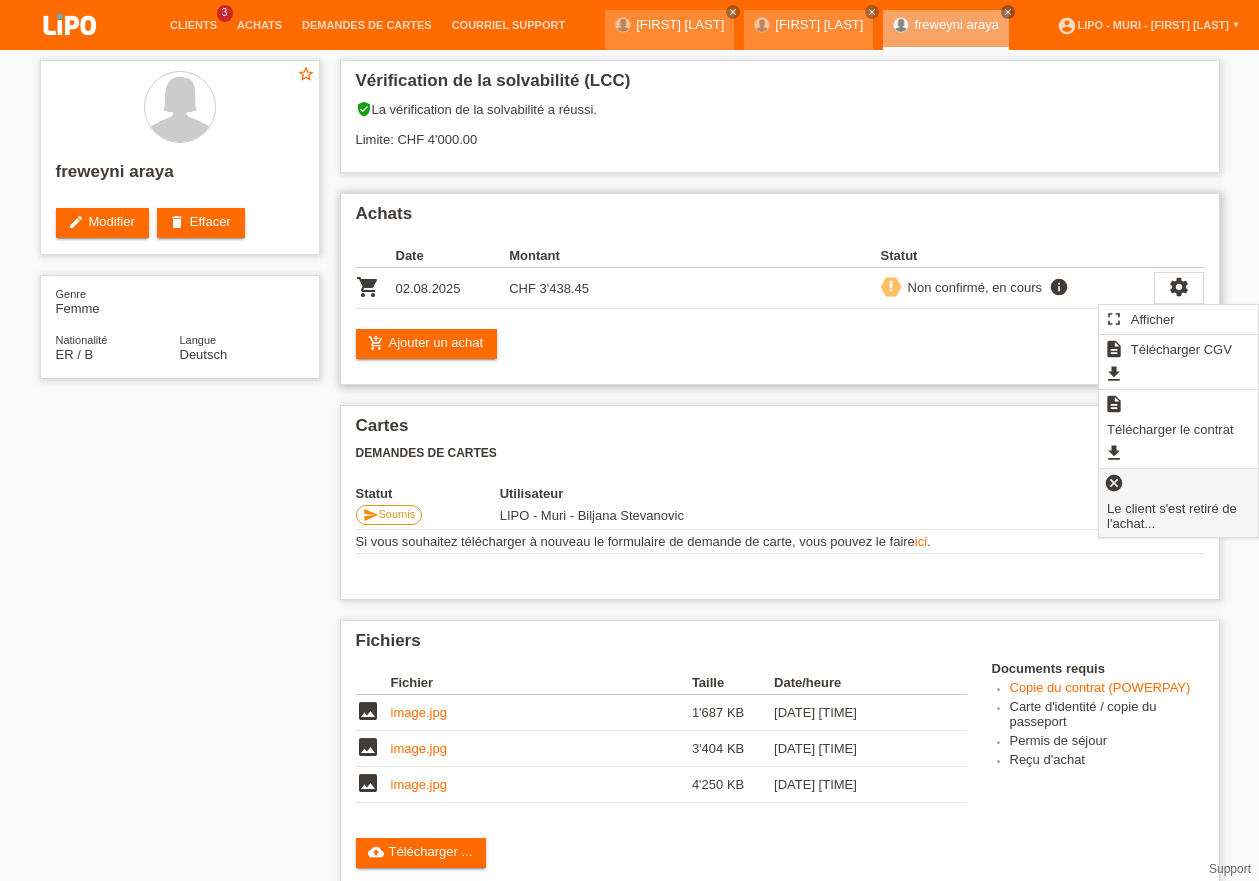 scroll, scrollTop: 0, scrollLeft: 0, axis: both 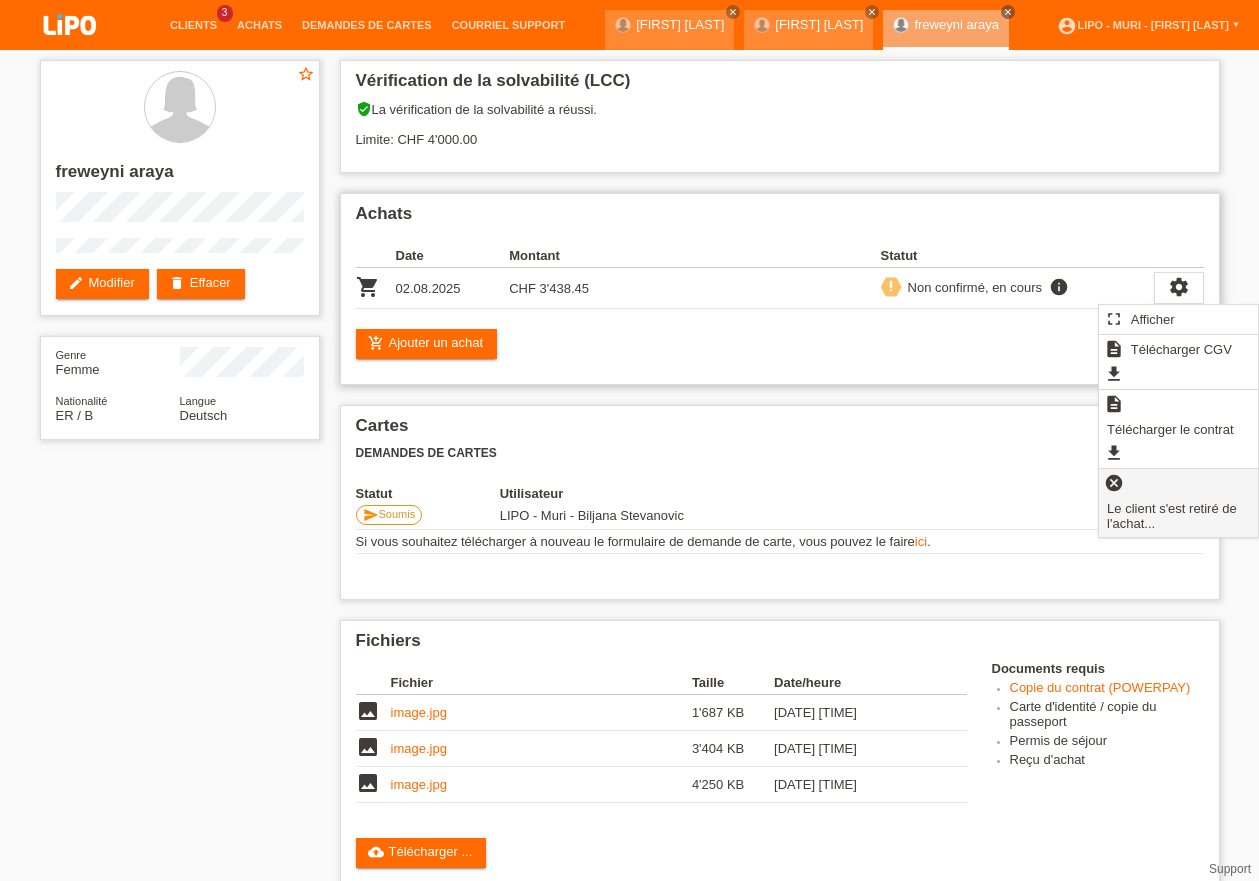 click on "Le client s'est retiré de l'achat..." at bounding box center [1178, 515] 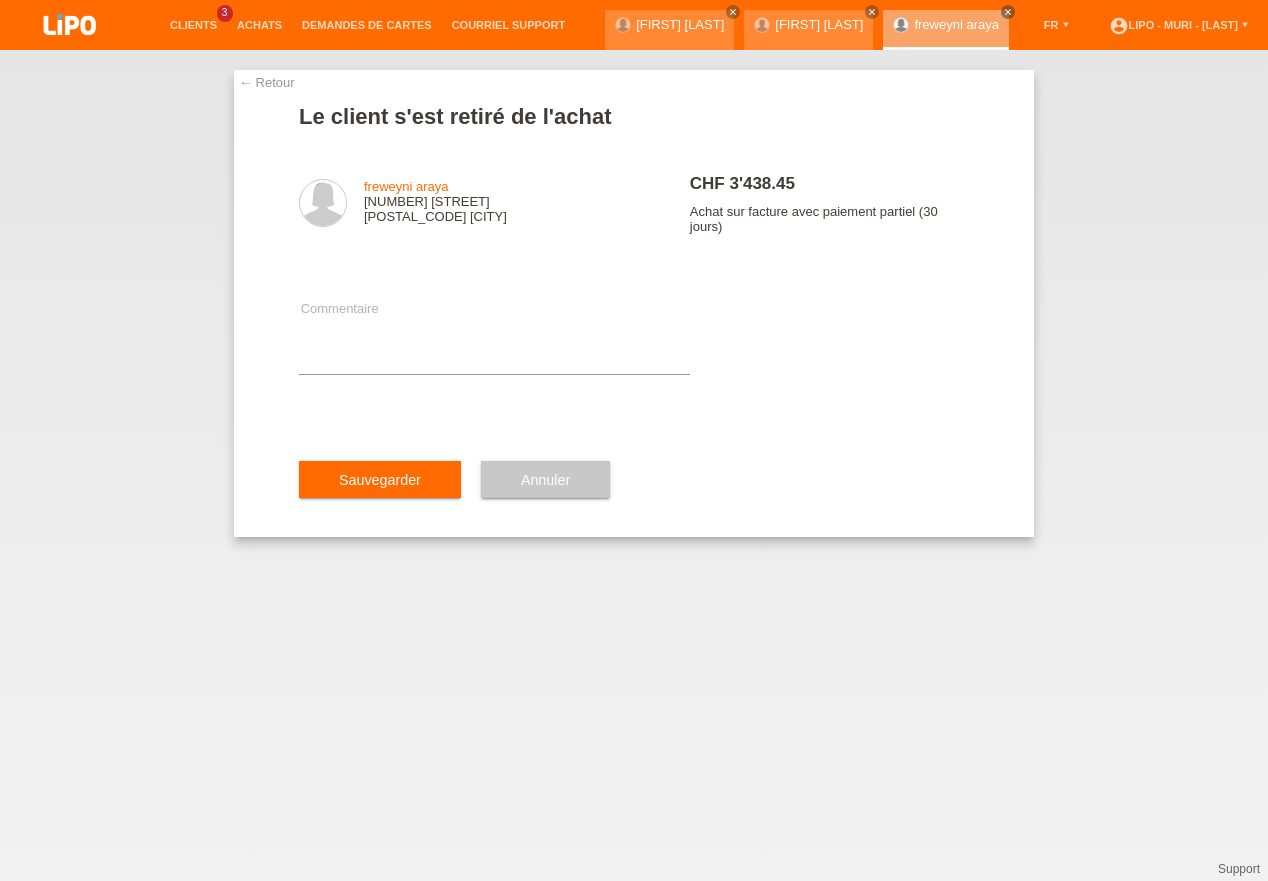 scroll, scrollTop: 0, scrollLeft: 0, axis: both 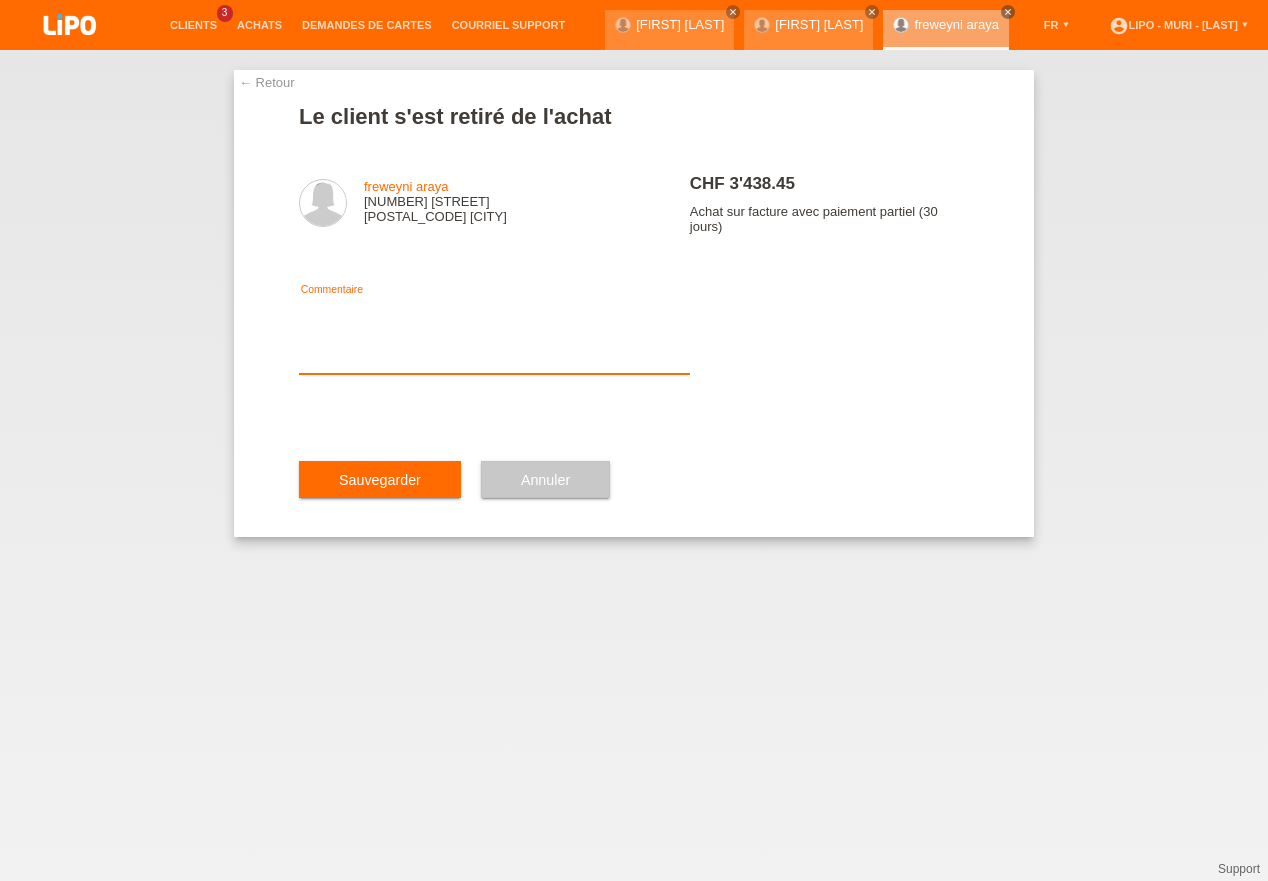click at bounding box center (494, 335) 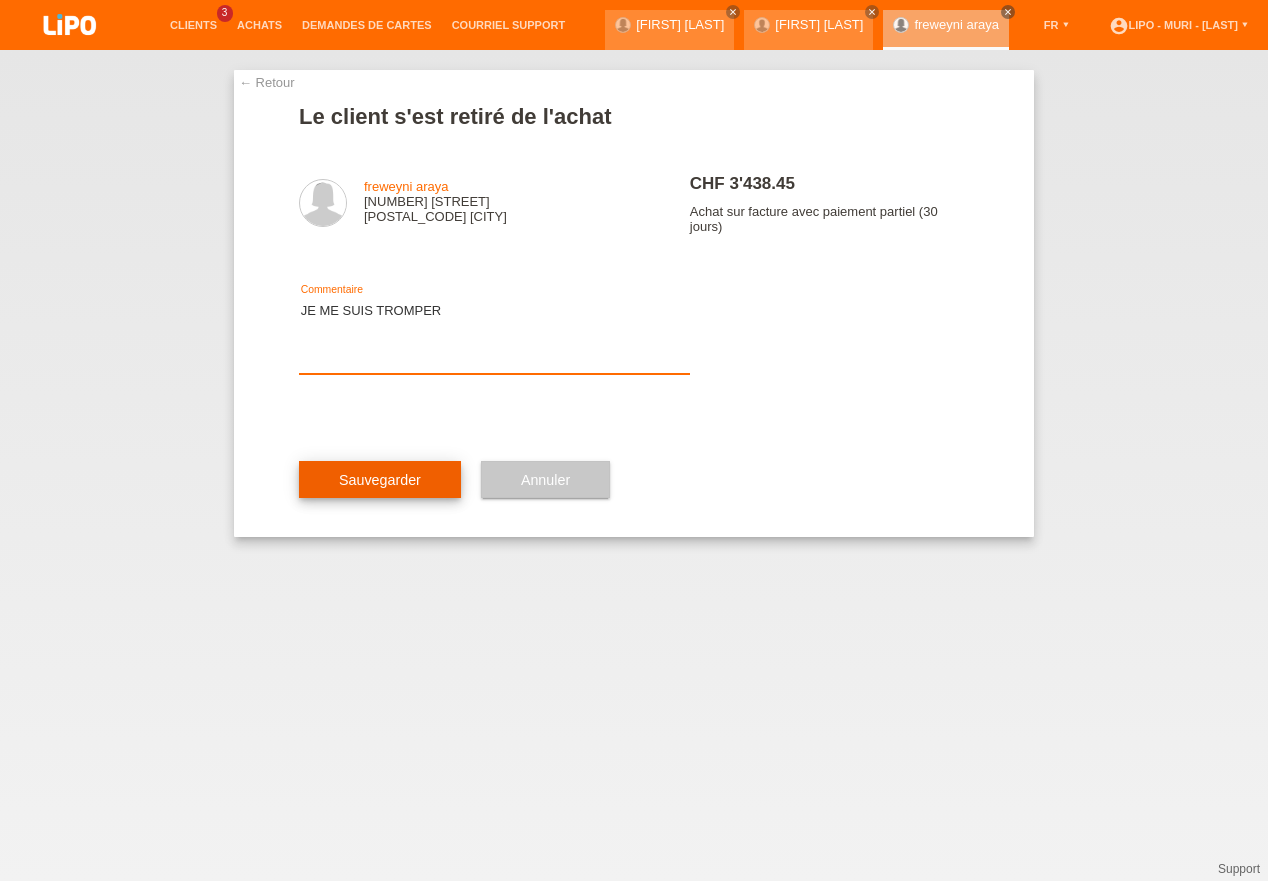 type on "JE ME SUIS TROMPER" 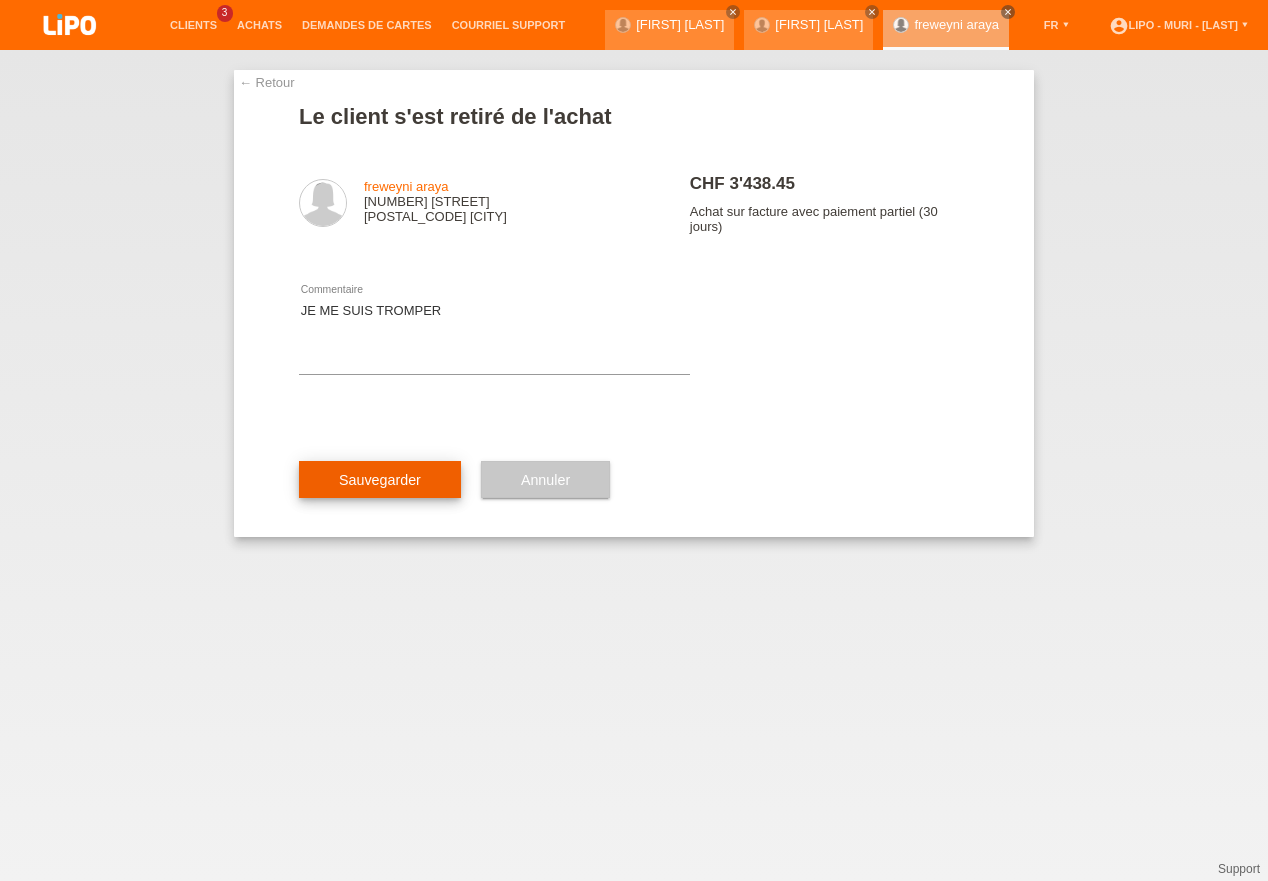 click on "Sauvegarder" at bounding box center [380, 480] 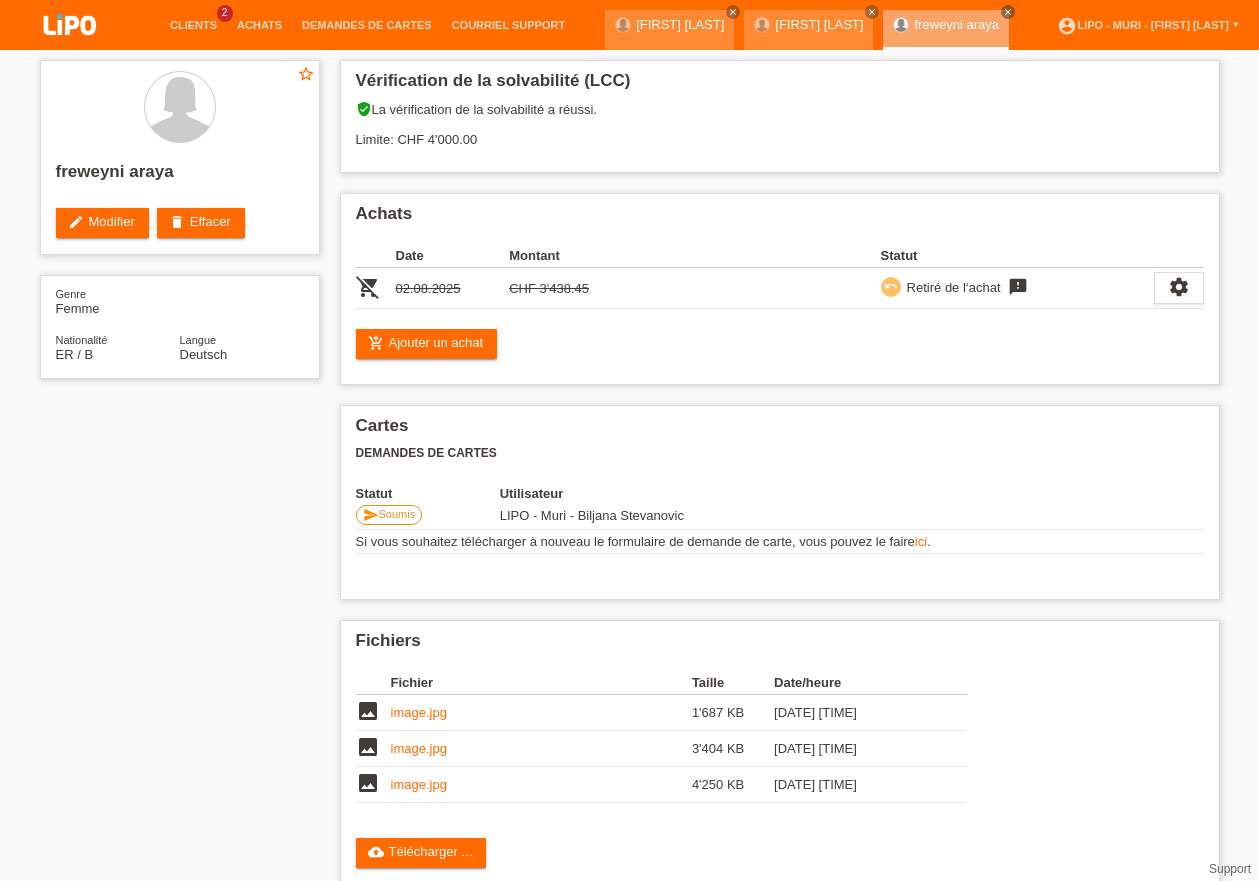 scroll, scrollTop: 0, scrollLeft: 0, axis: both 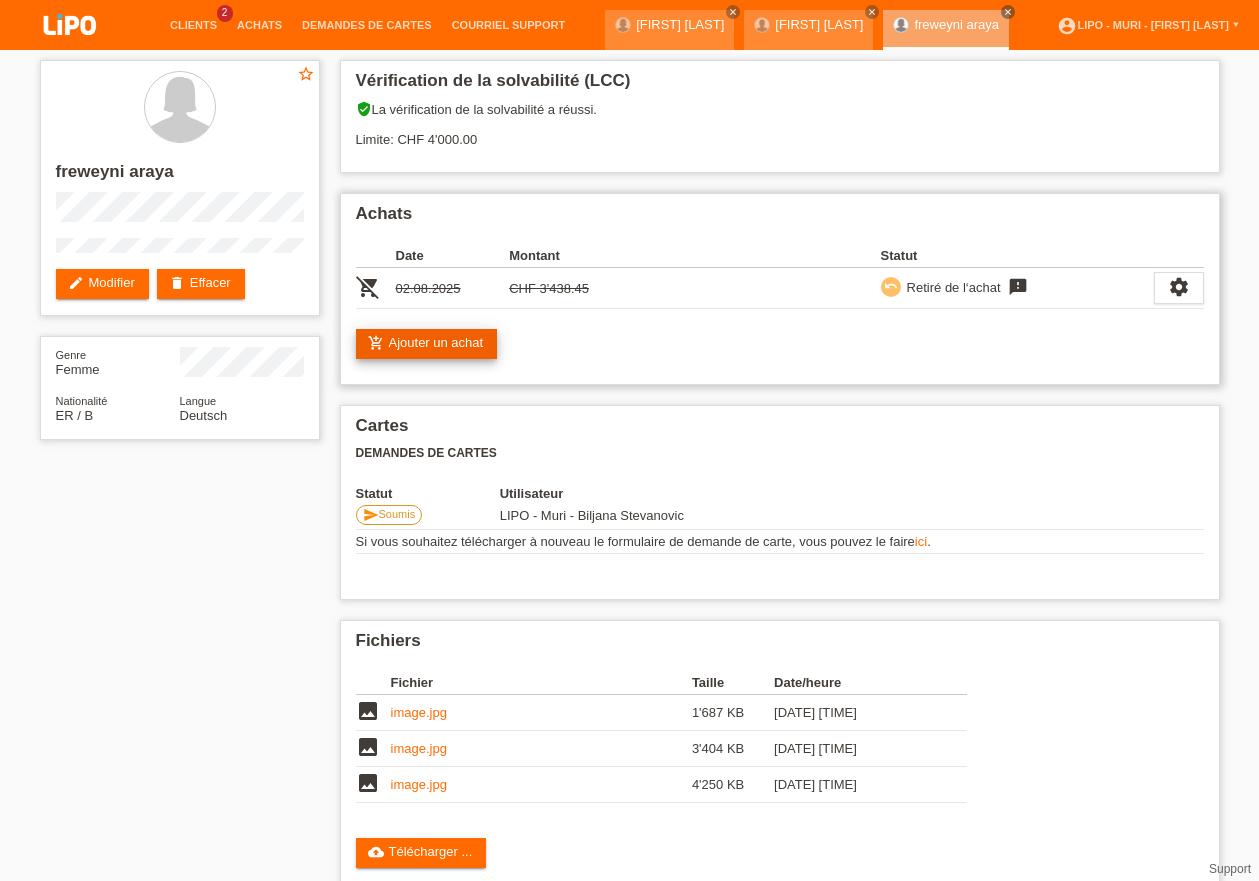 click on "add_shopping_cart  Ajouter un achat" at bounding box center (427, 344) 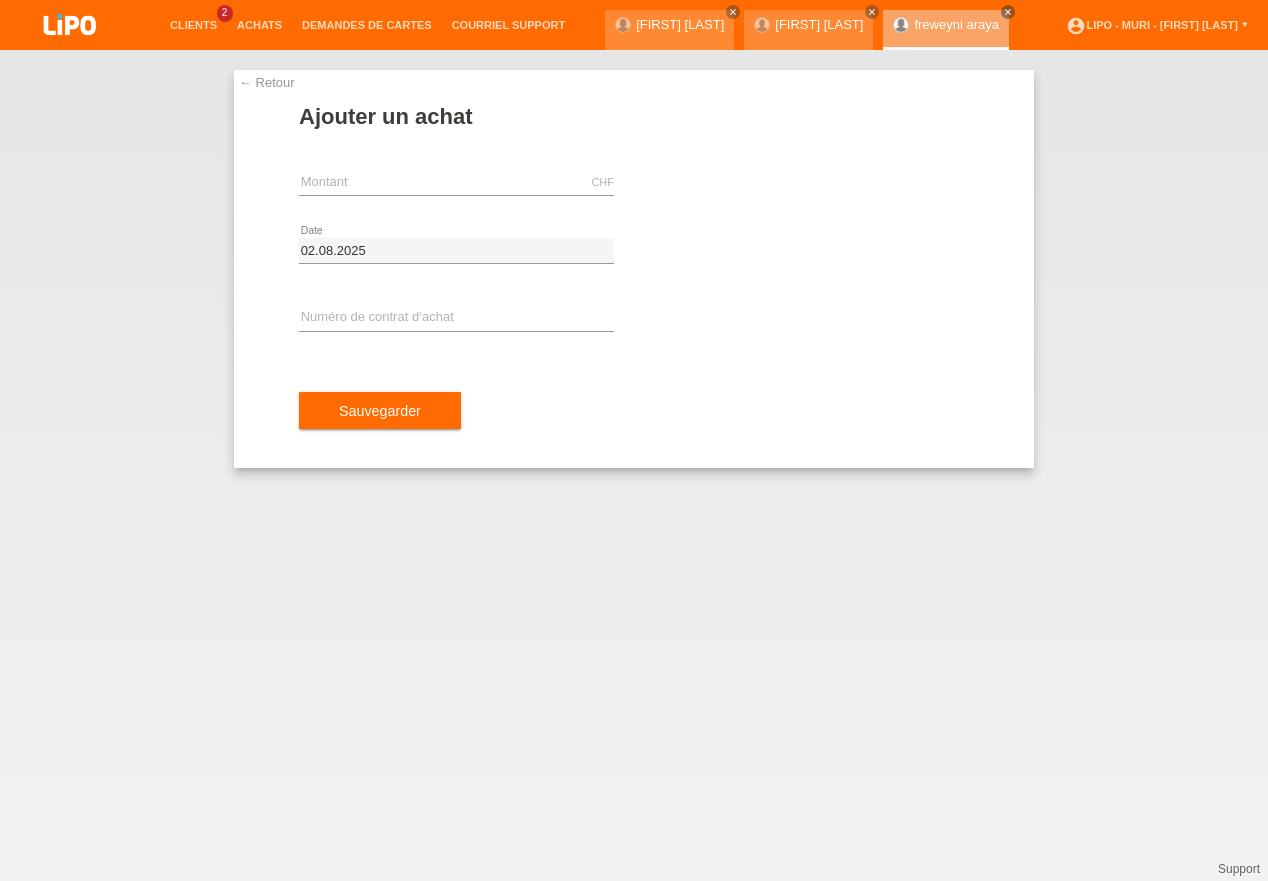 scroll, scrollTop: 0, scrollLeft: 0, axis: both 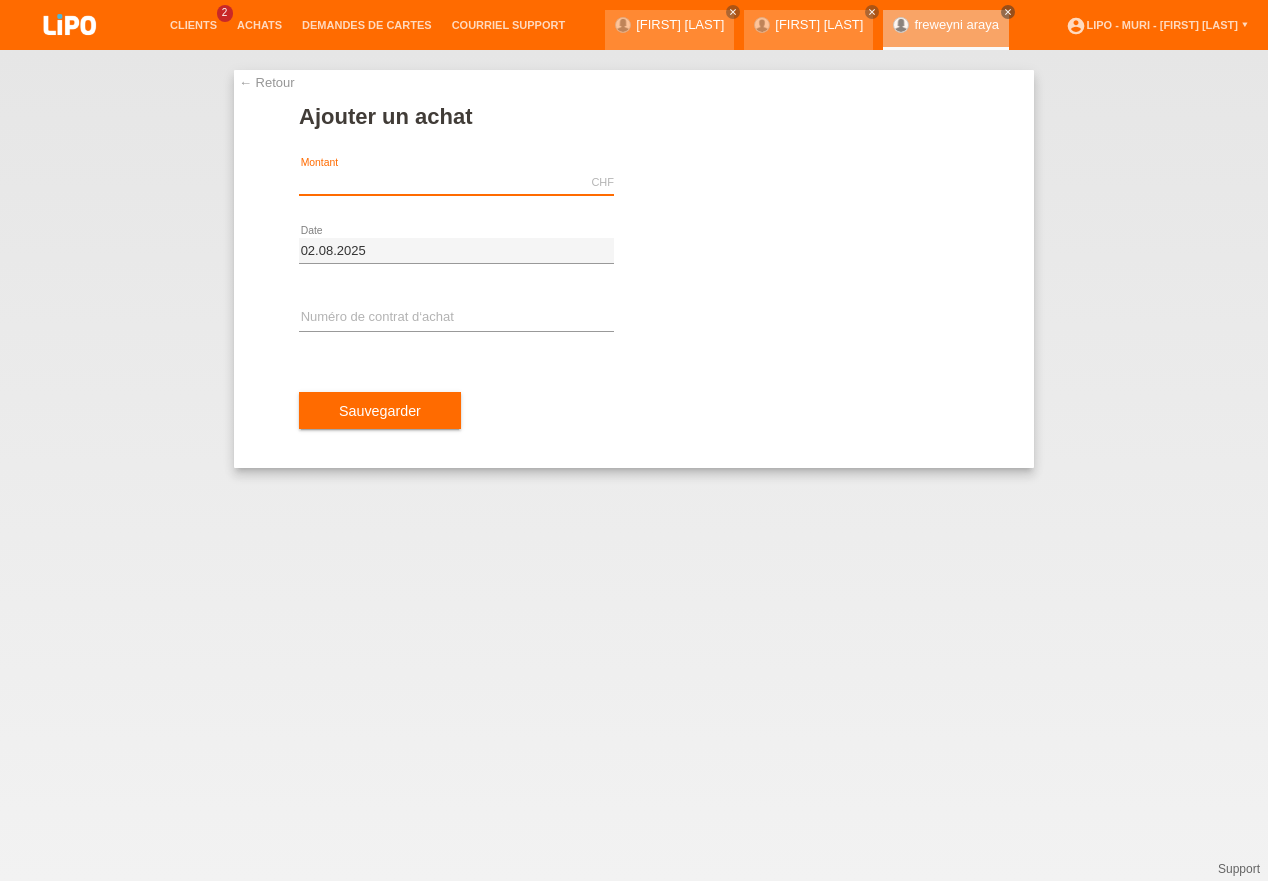 click at bounding box center [456, 182] 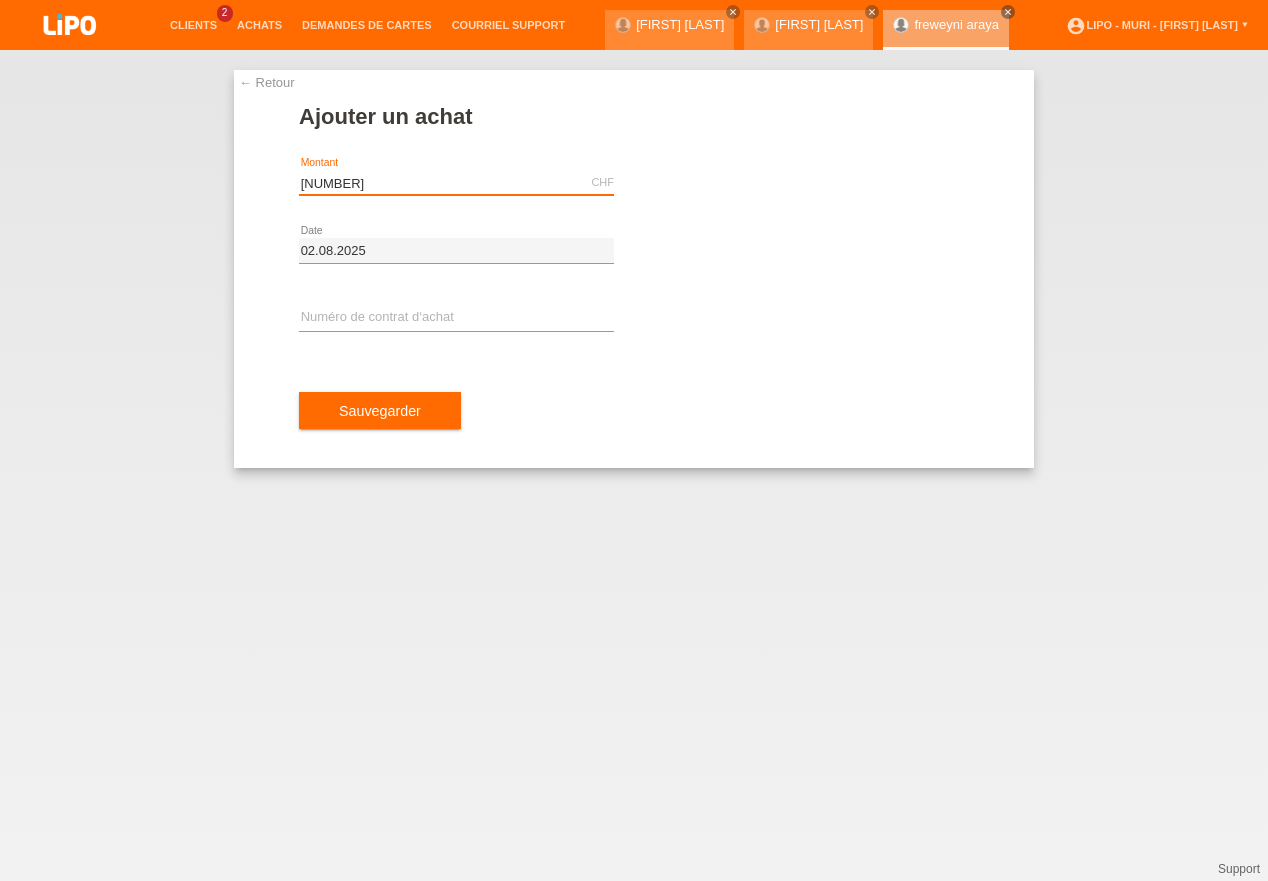 type on "[NUMBER]" 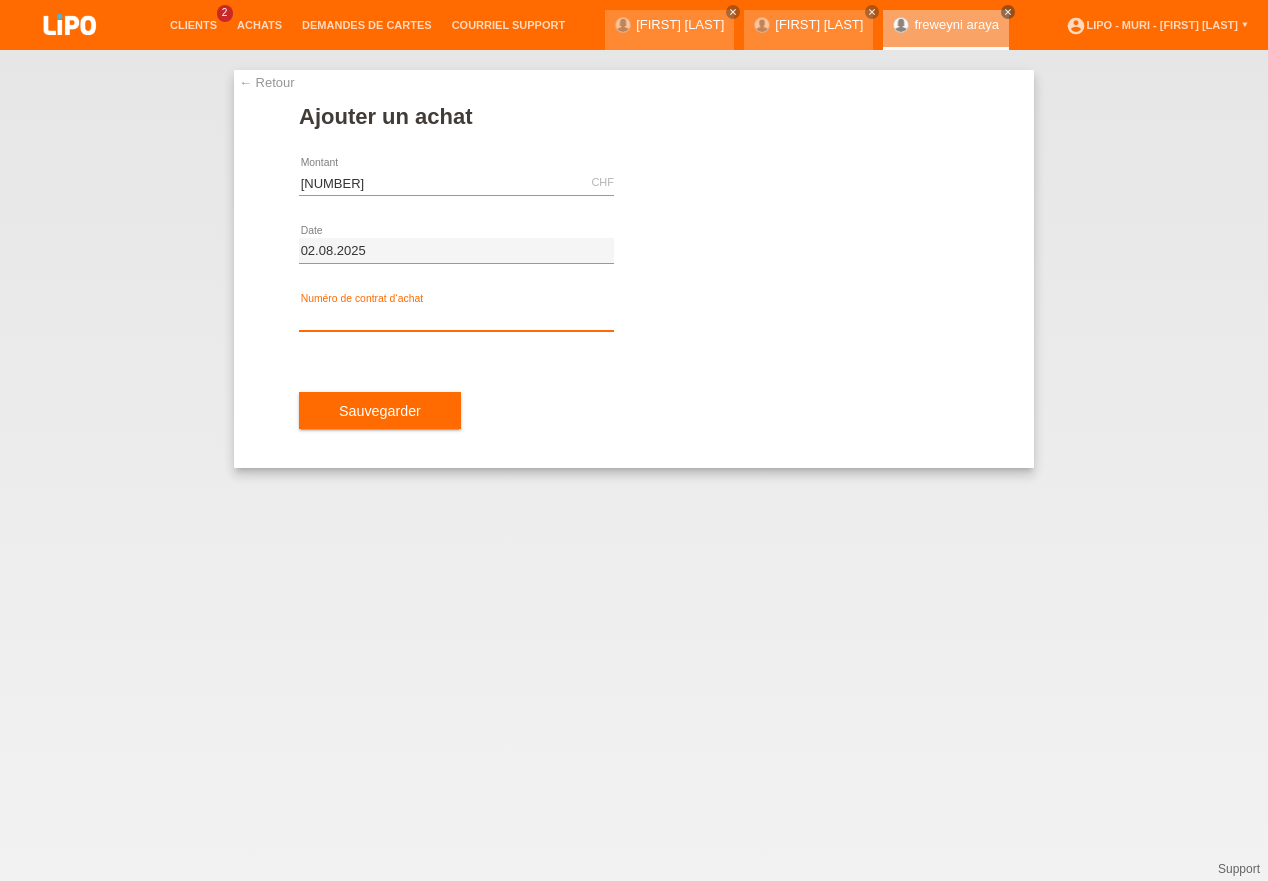 click at bounding box center (456, 318) 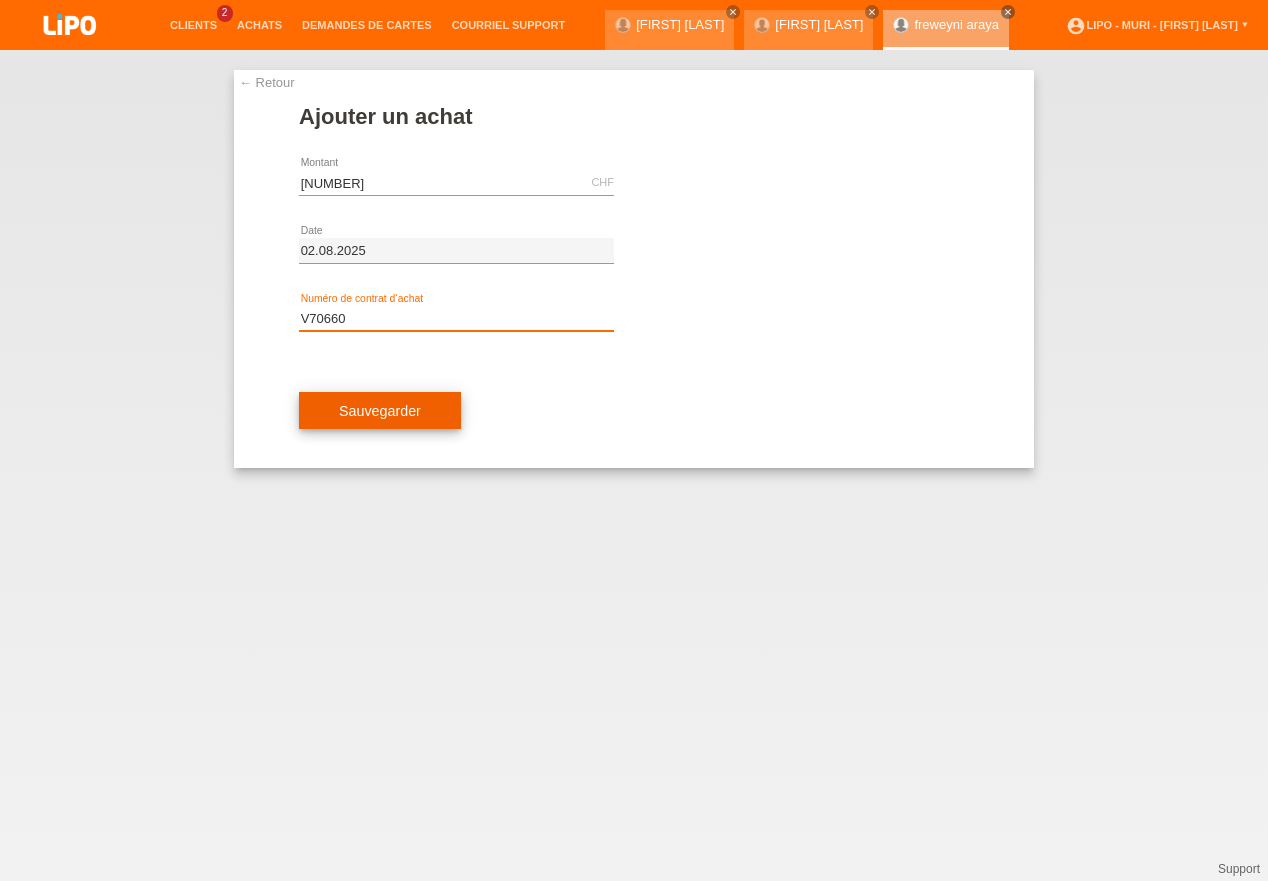 type on "V70660" 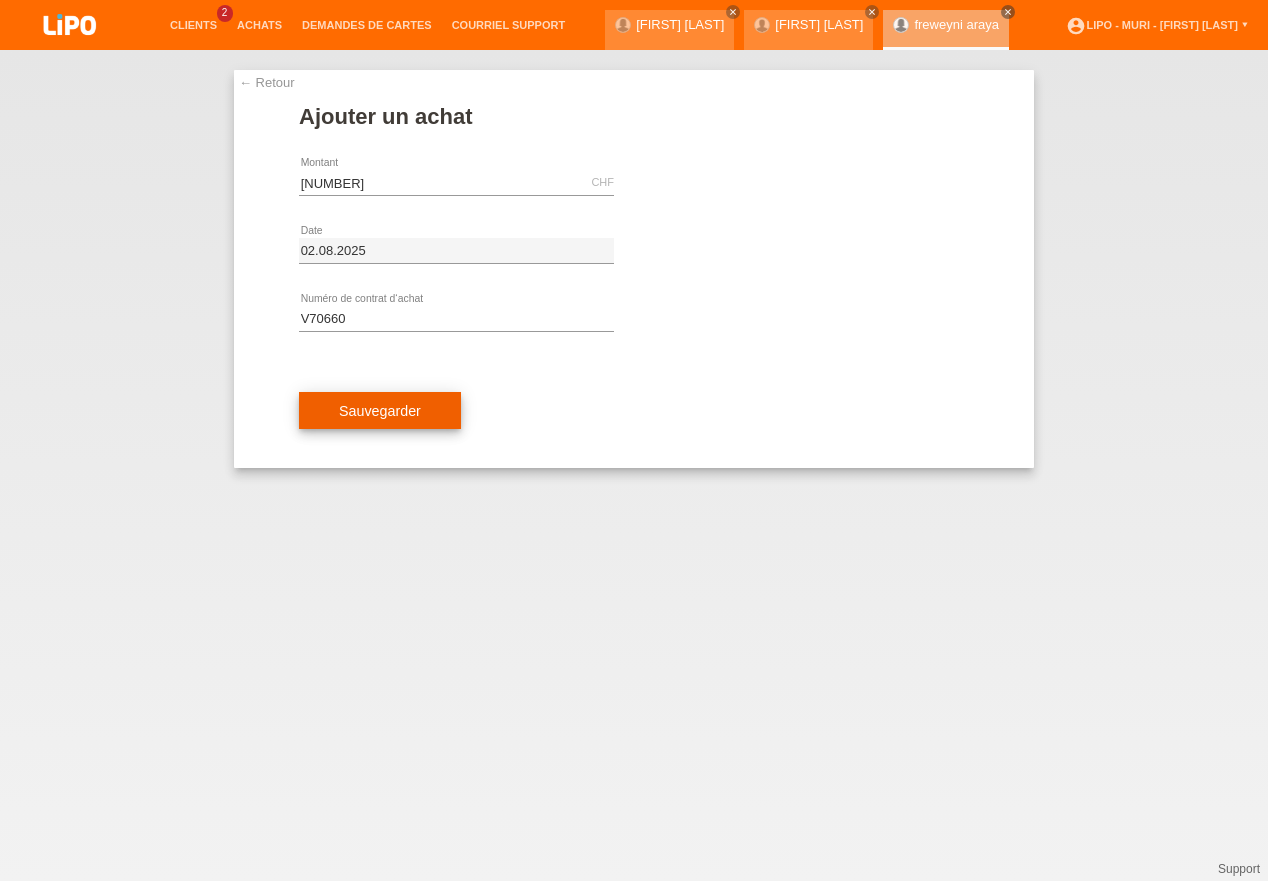 click on "Sauvegarder" at bounding box center [380, 411] 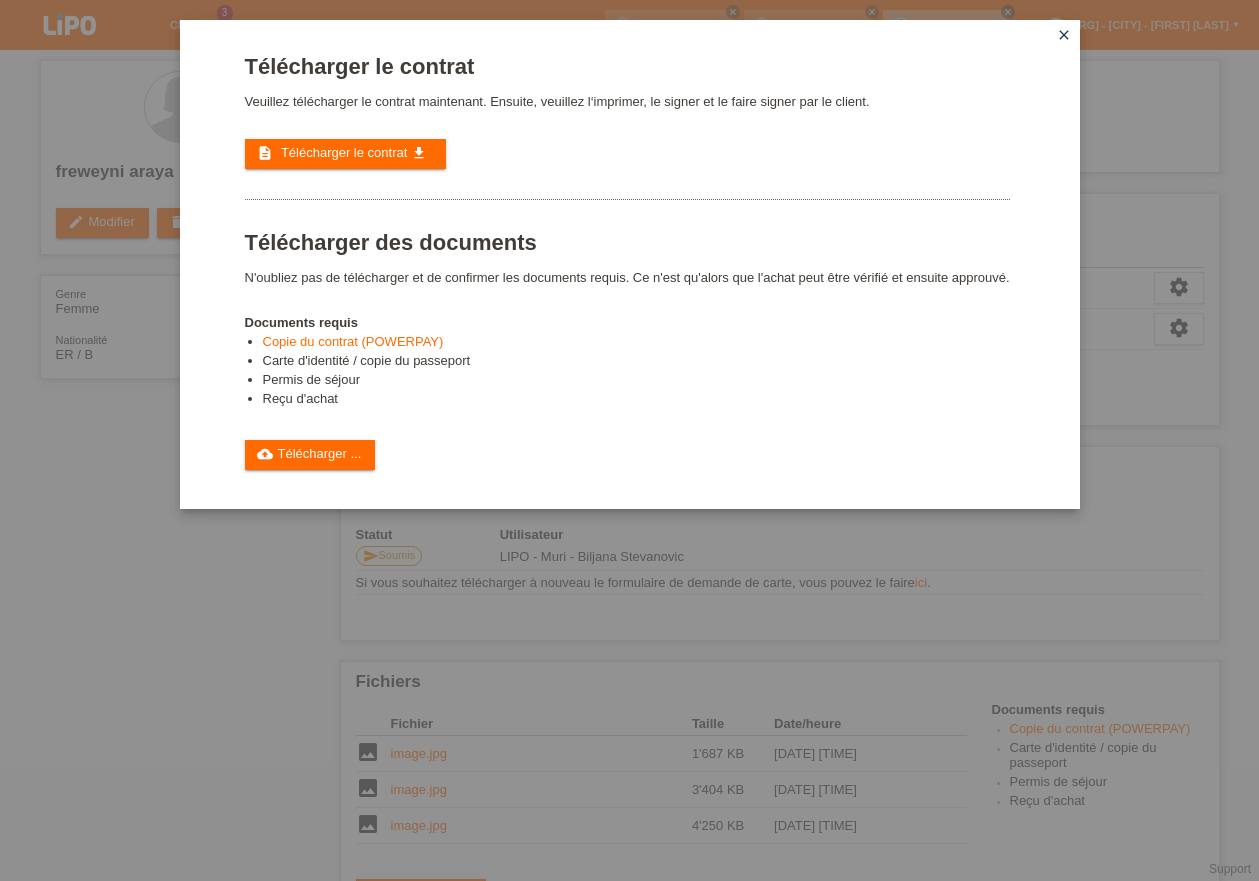 scroll, scrollTop: 0, scrollLeft: 0, axis: both 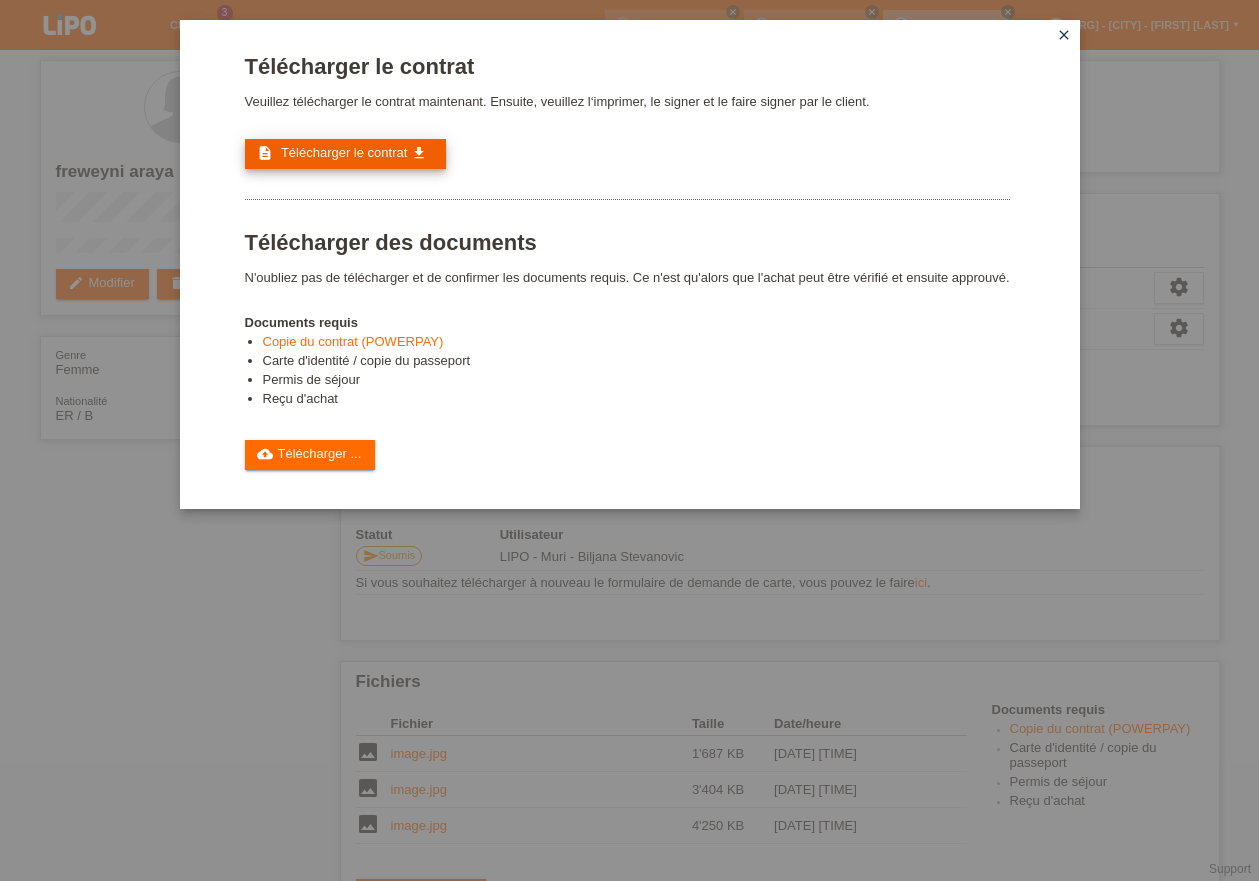 click on "Télécharger le contrat" at bounding box center (344, 152) 